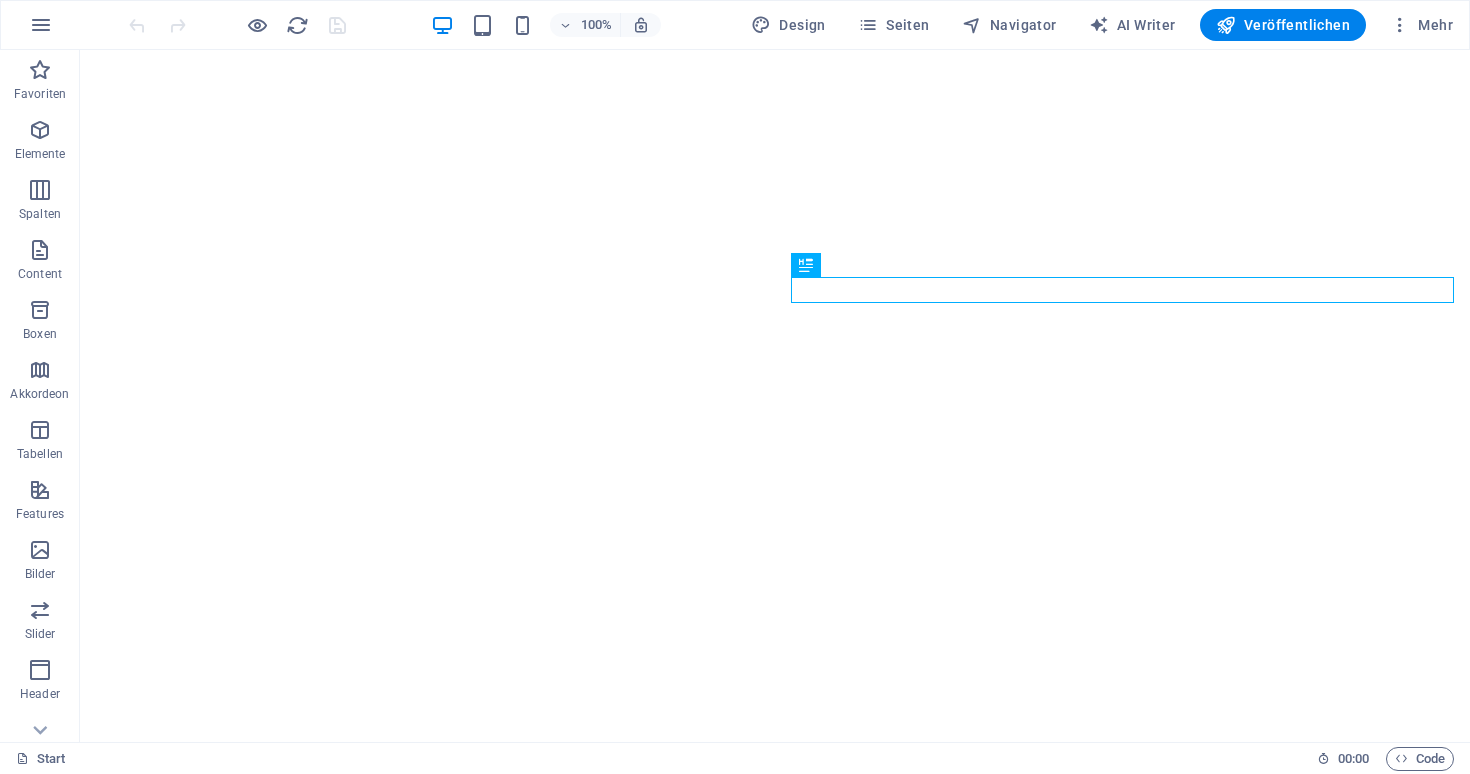 scroll, scrollTop: 0, scrollLeft: 0, axis: both 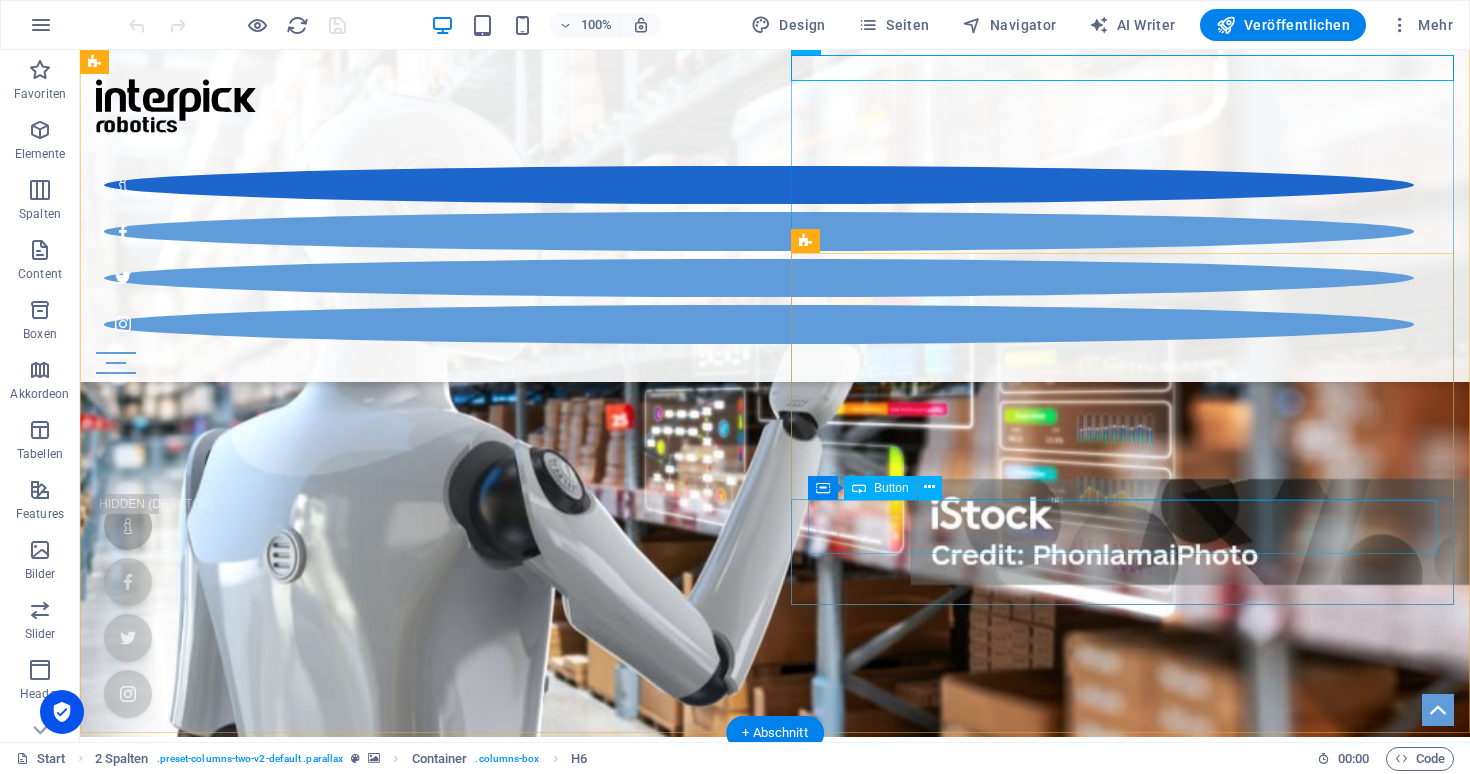 click on "Button-Beschriftung" at bounding box center [775, 2064] 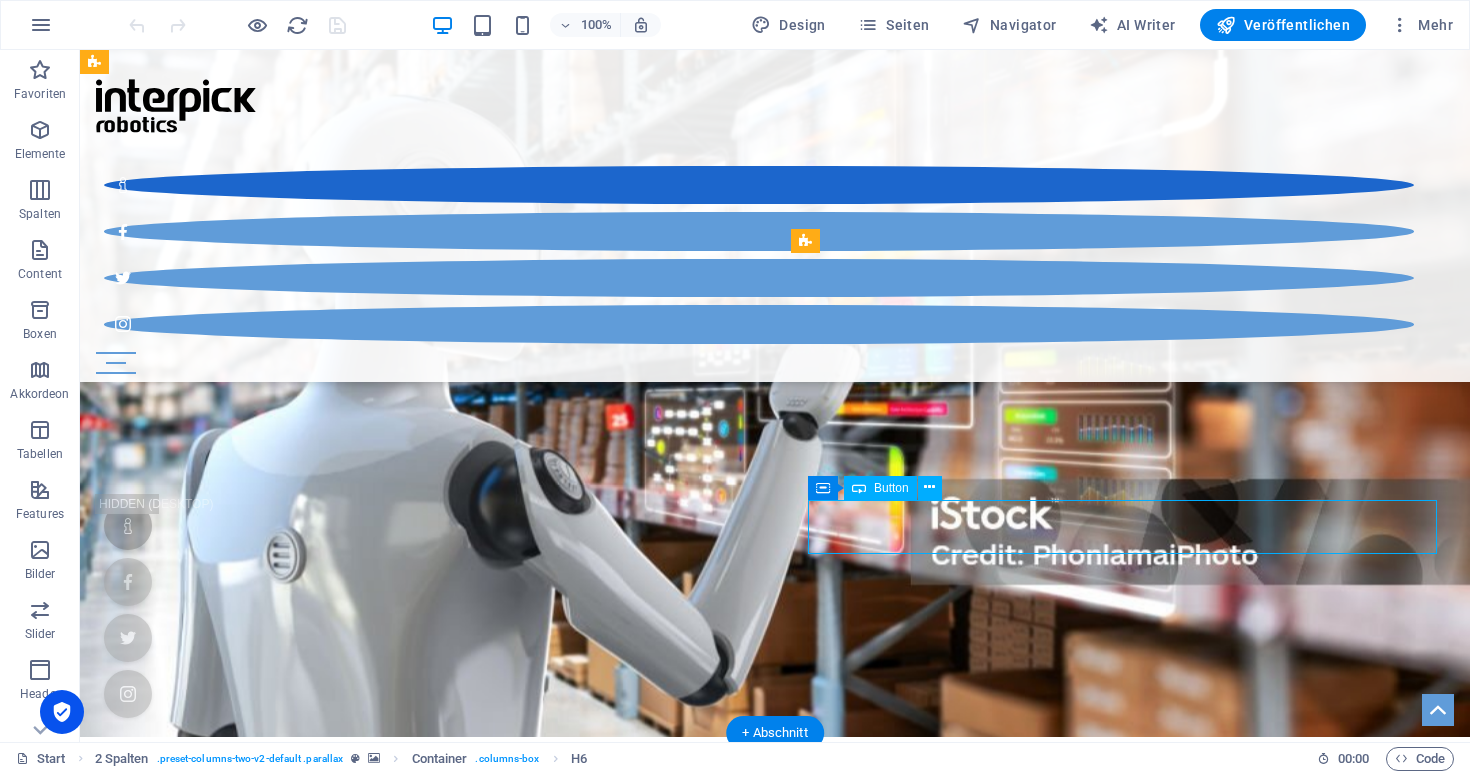 click on "Button-Beschriftung" at bounding box center [775, 2064] 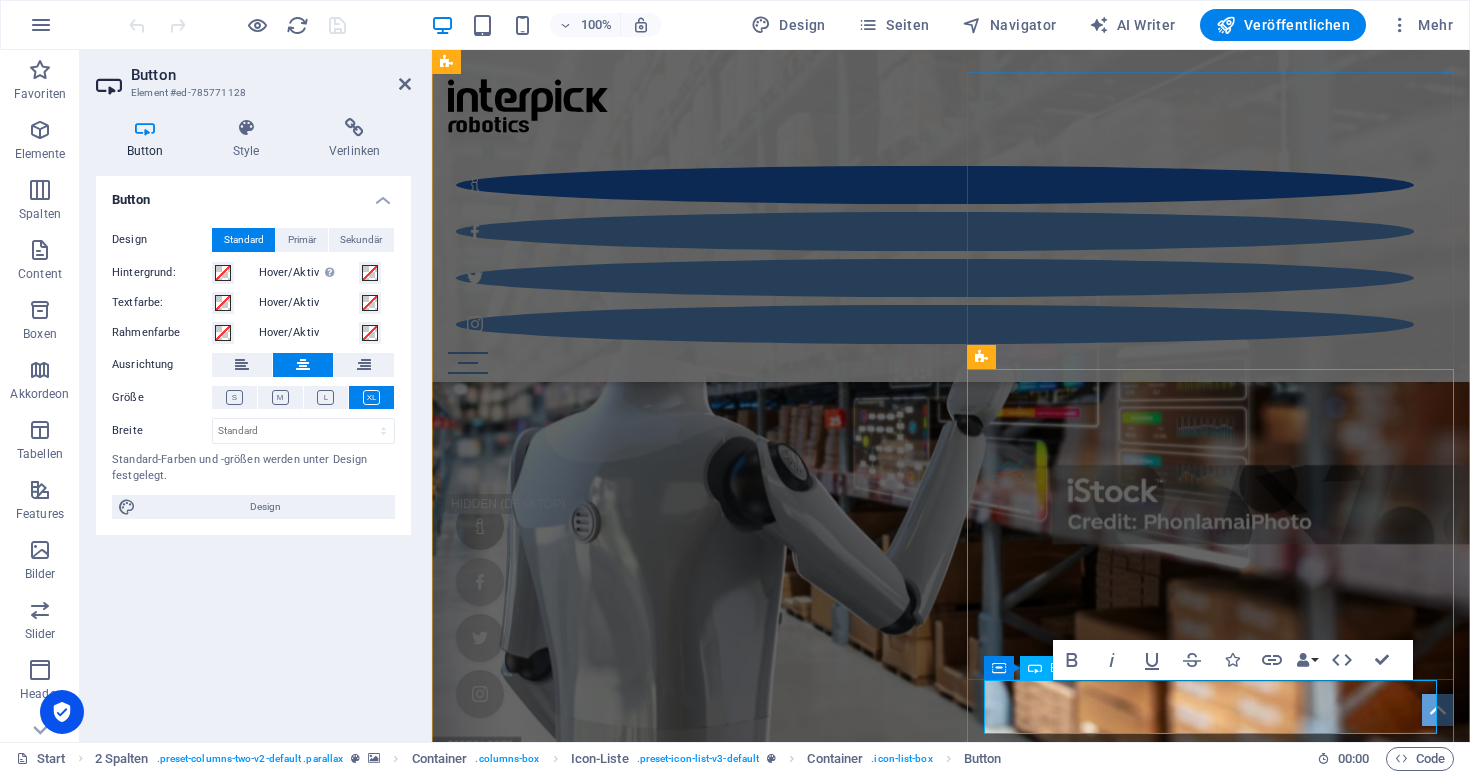 click on "Button-Beschriftung" at bounding box center (951, 1978) 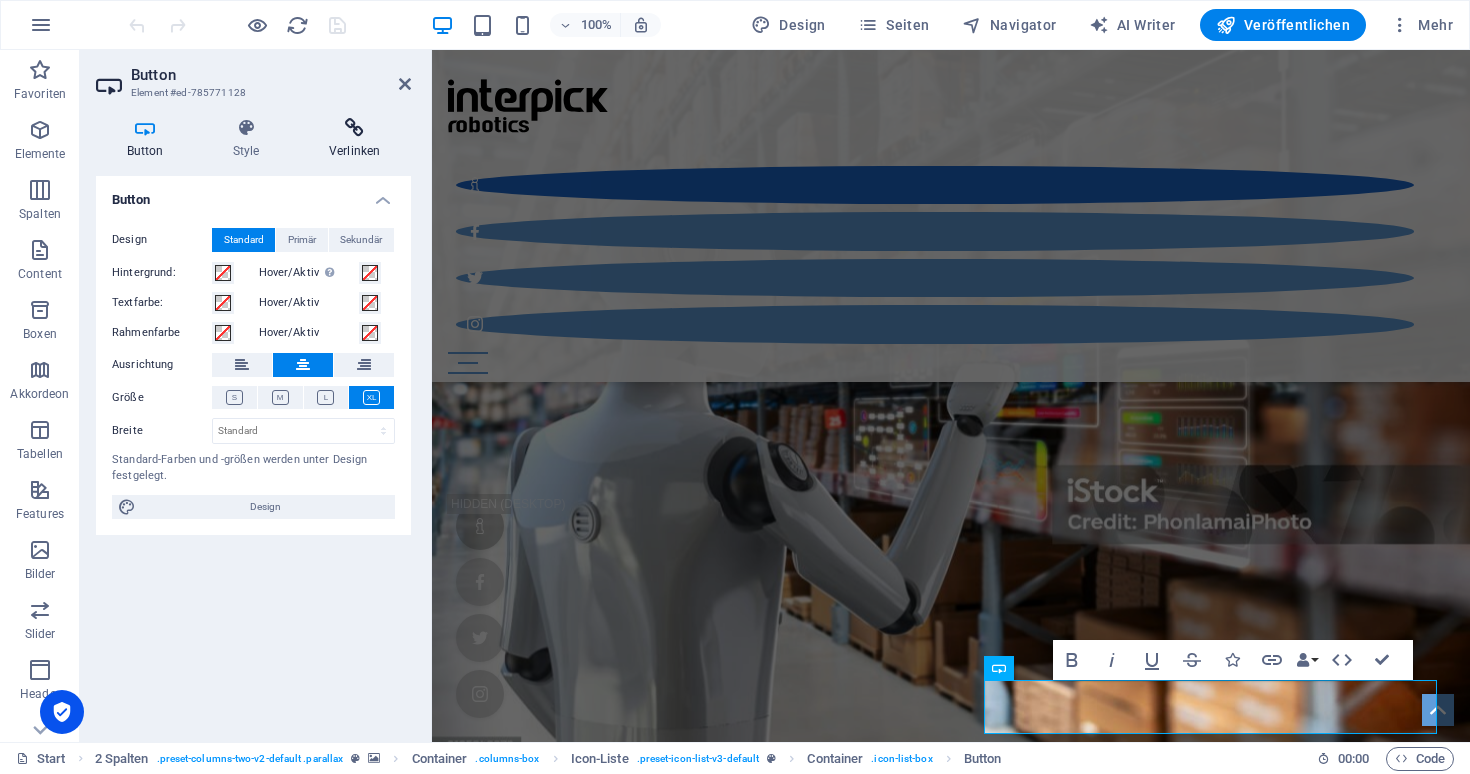click at bounding box center [354, 128] 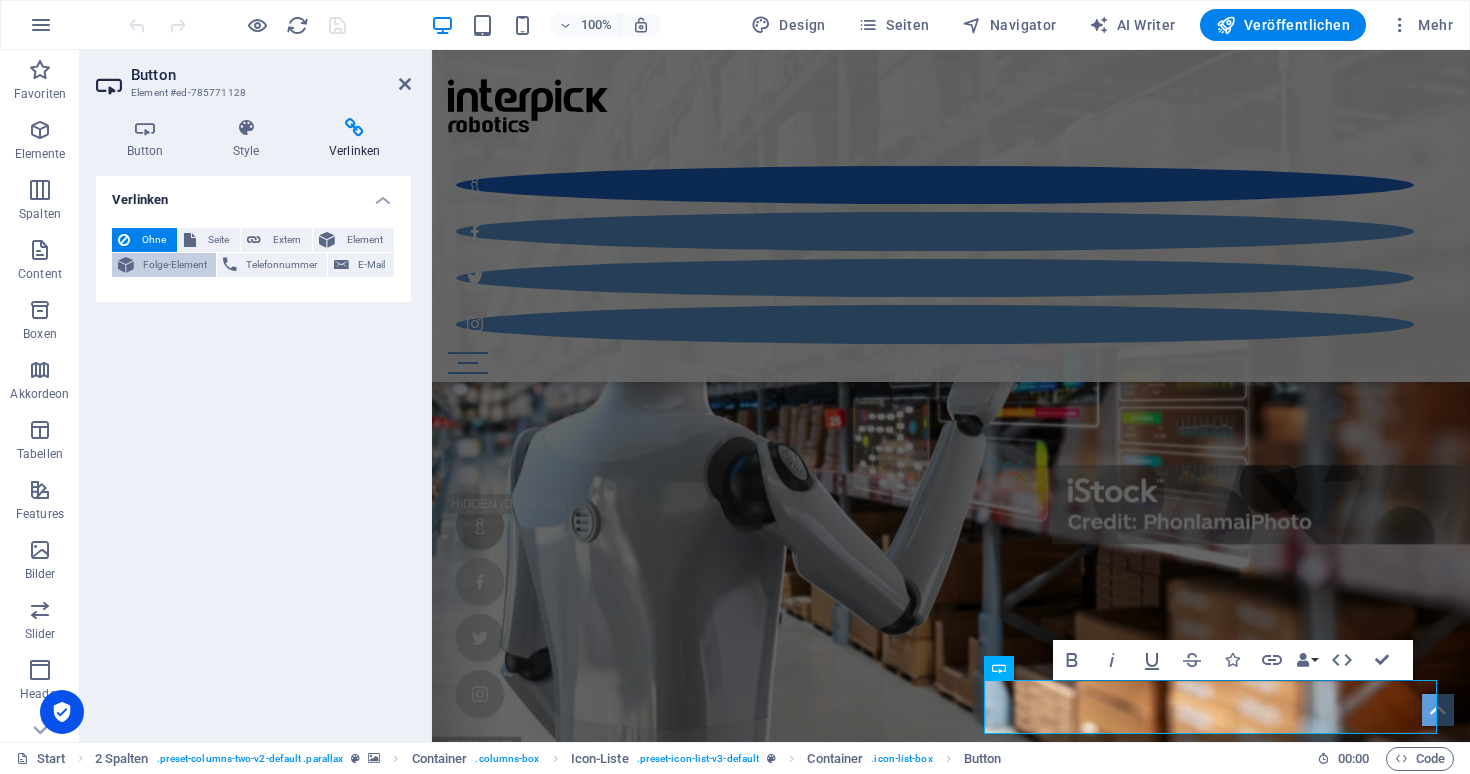 click on "Folge-Element" at bounding box center [175, 265] 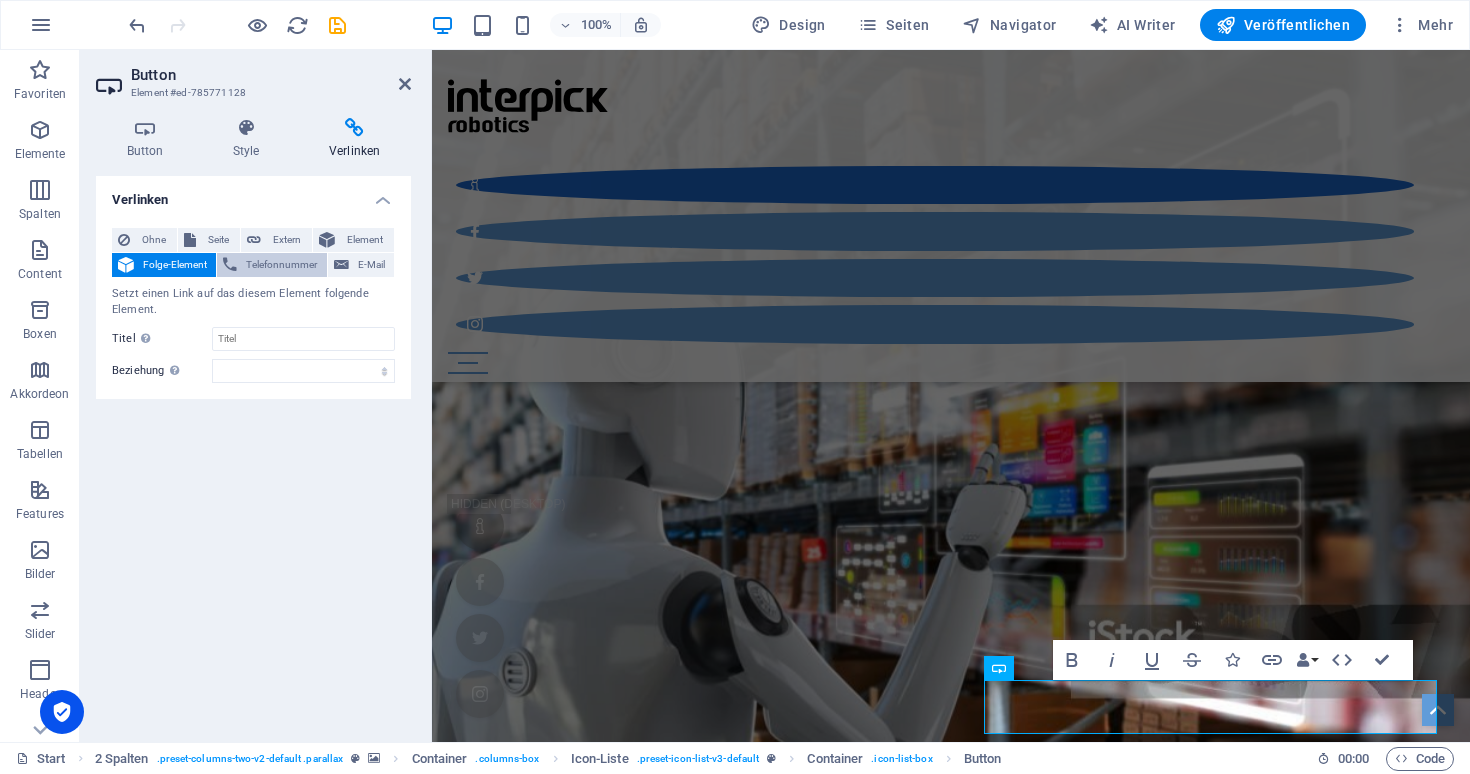 click on "Telefonnummer" at bounding box center (271, 265) 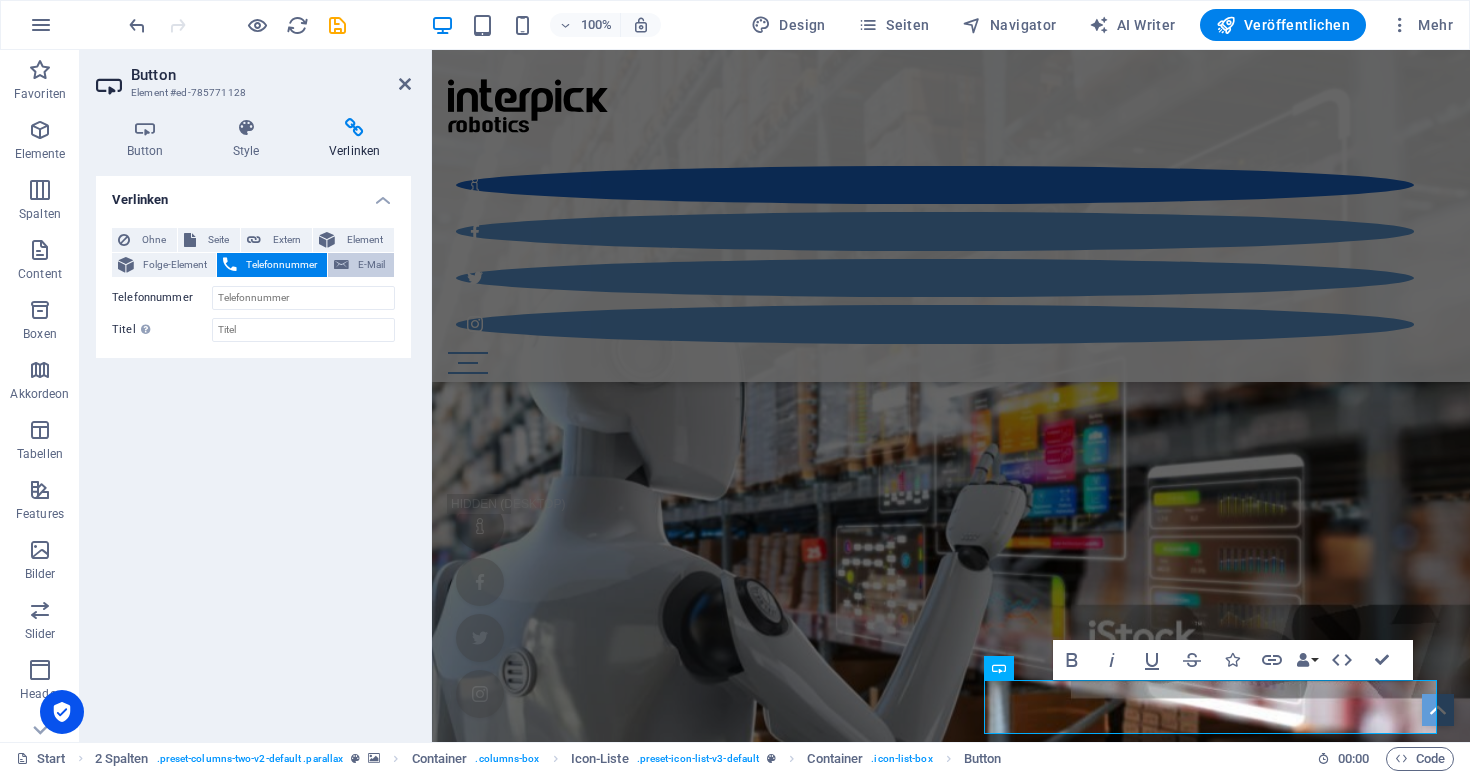 click on "E-Mail" at bounding box center (371, 265) 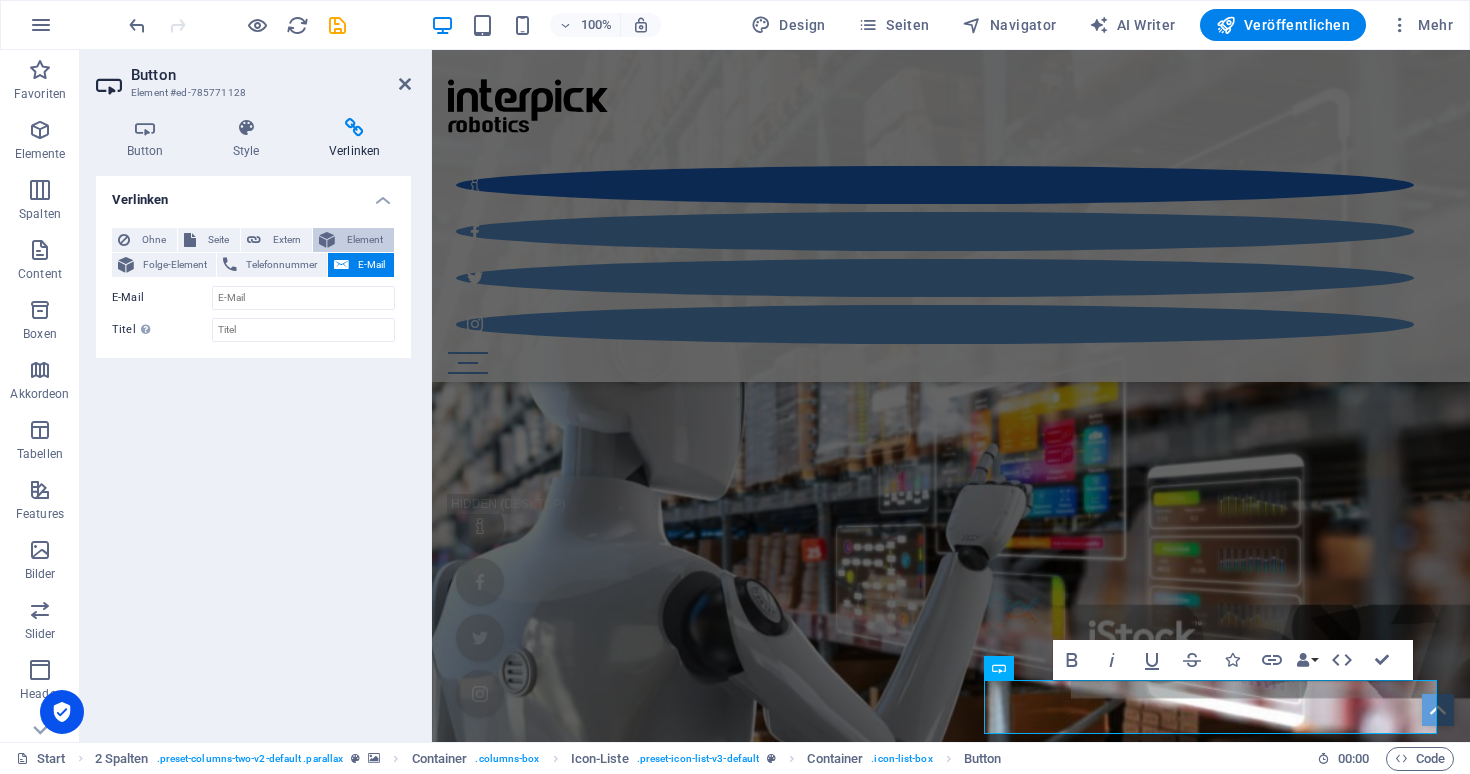 click on "Element" at bounding box center (364, 240) 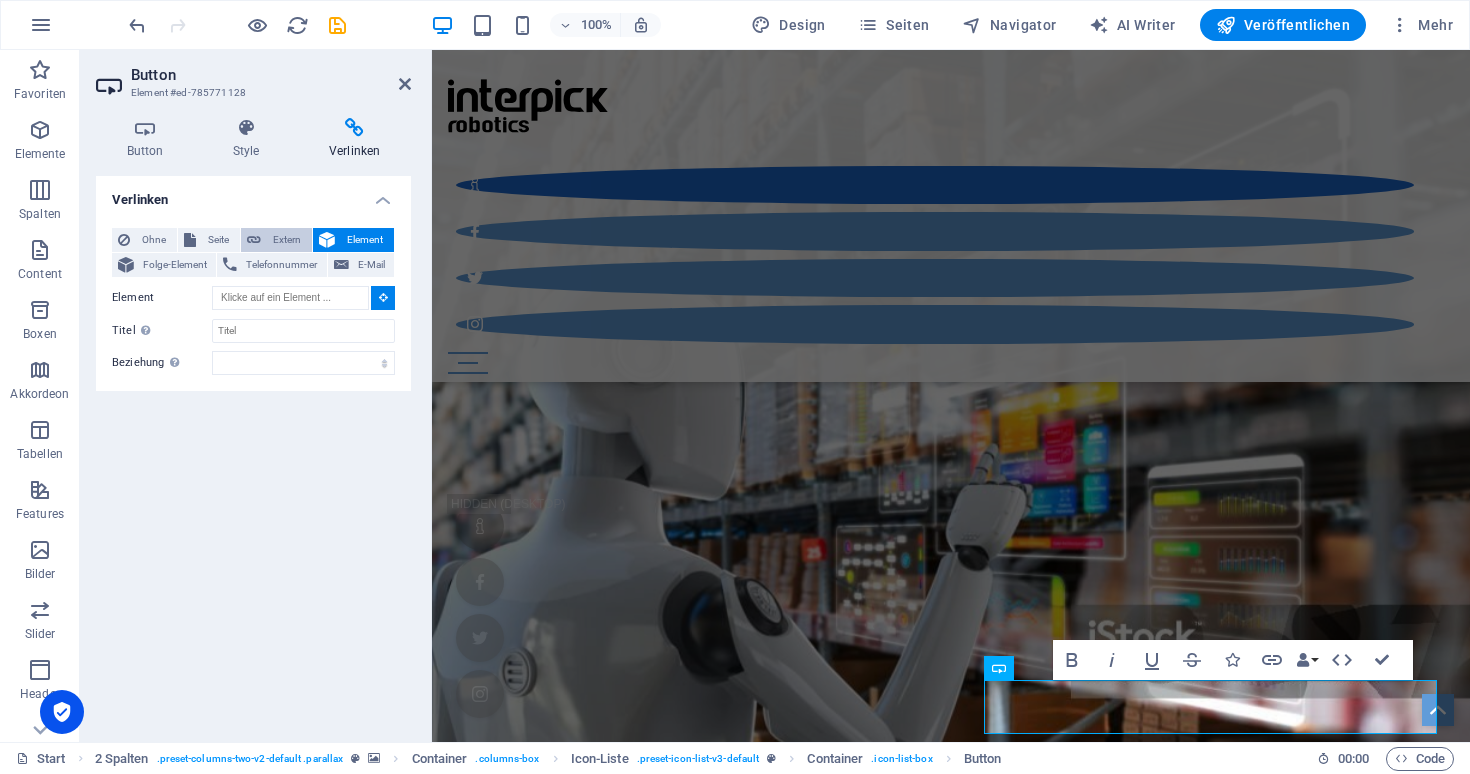 click on "Extern" at bounding box center [286, 240] 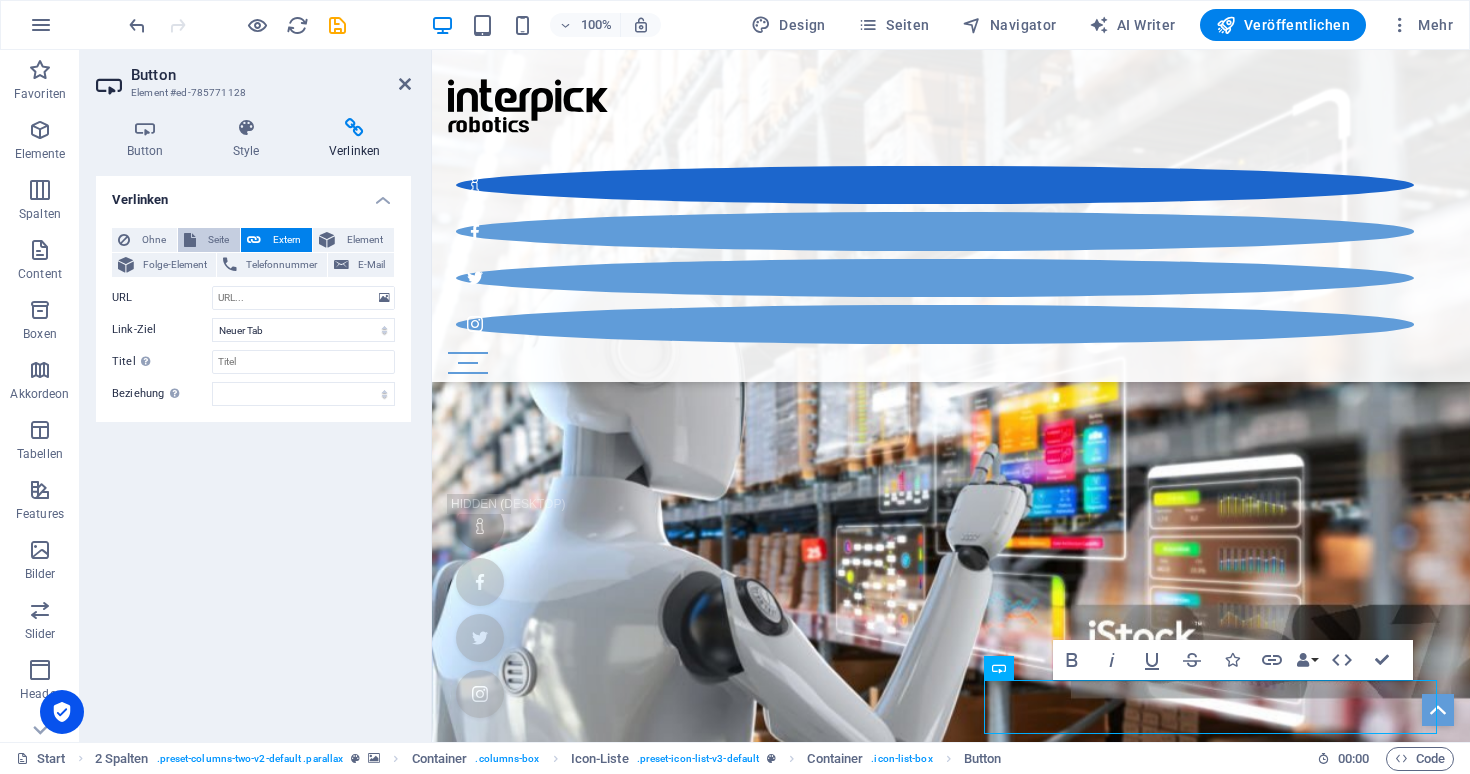 click on "Seite" at bounding box center [218, 240] 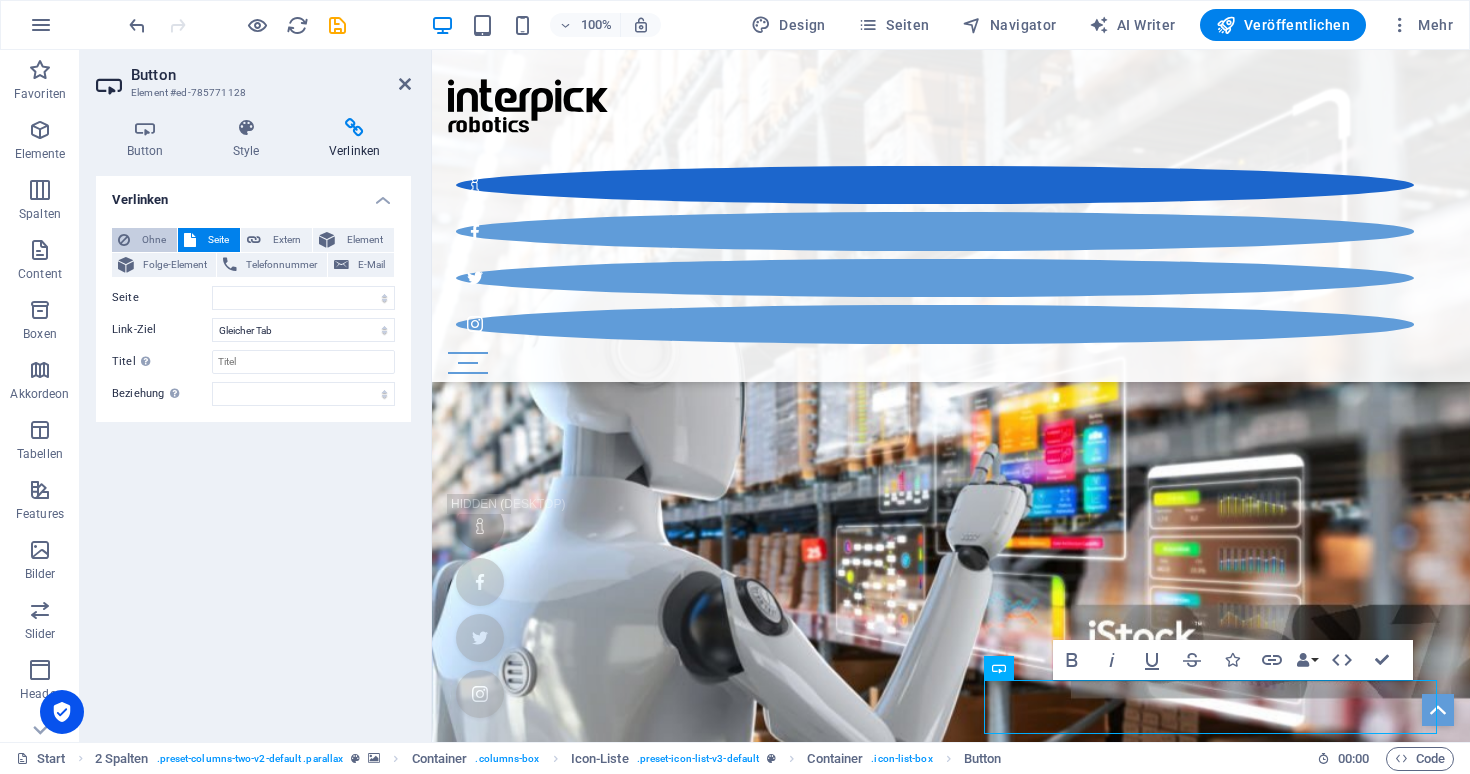 click at bounding box center (124, 240) 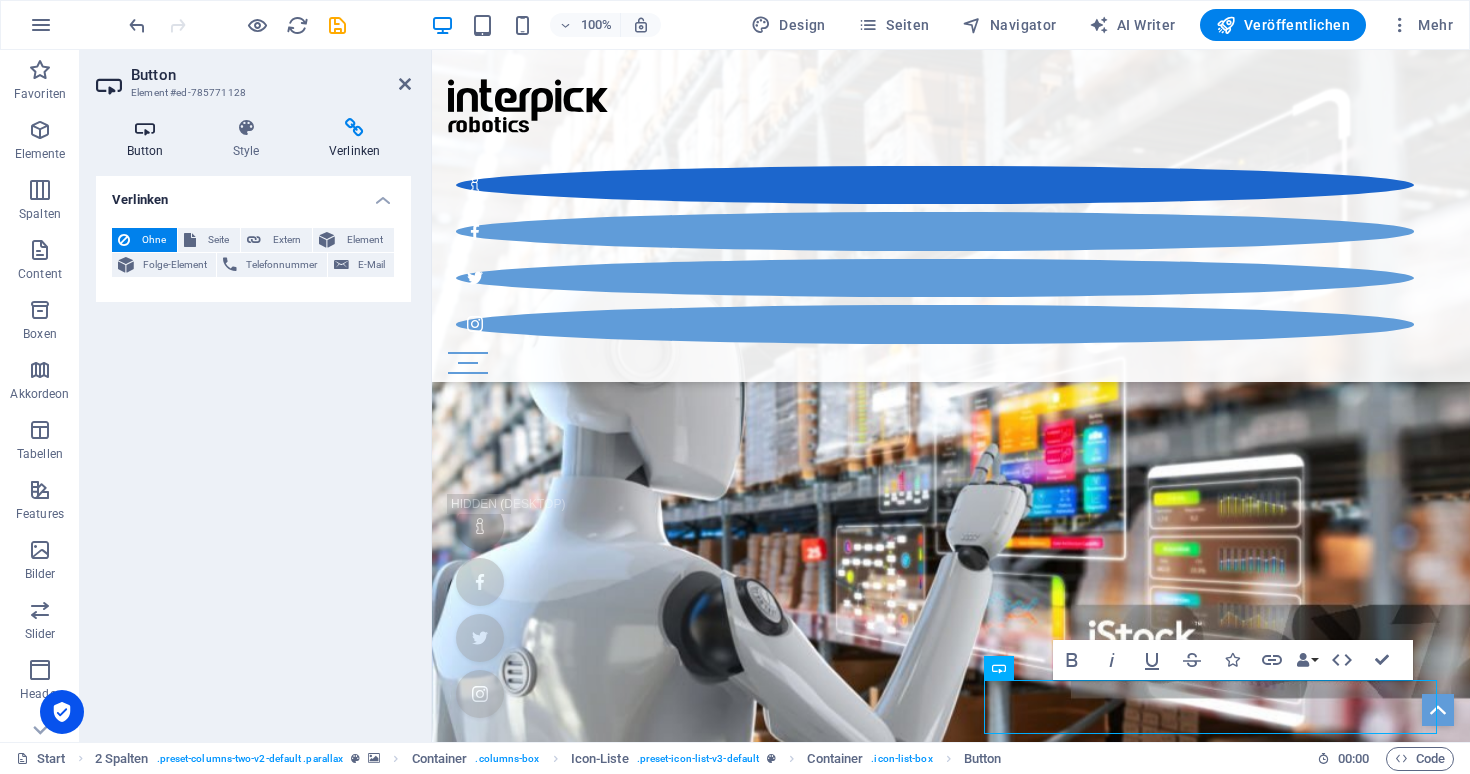 click on "Button" at bounding box center [149, 139] 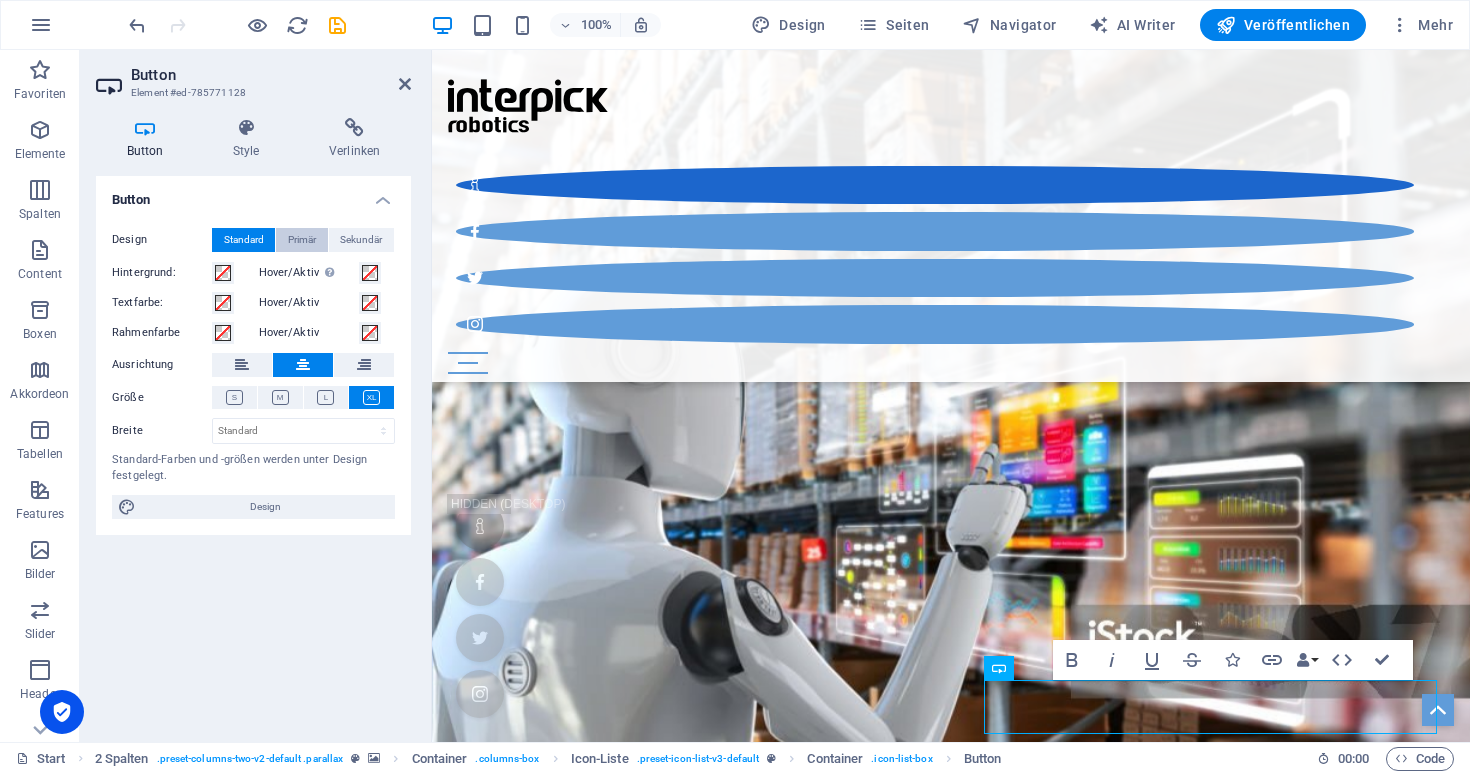 click on "Primär" at bounding box center (302, 240) 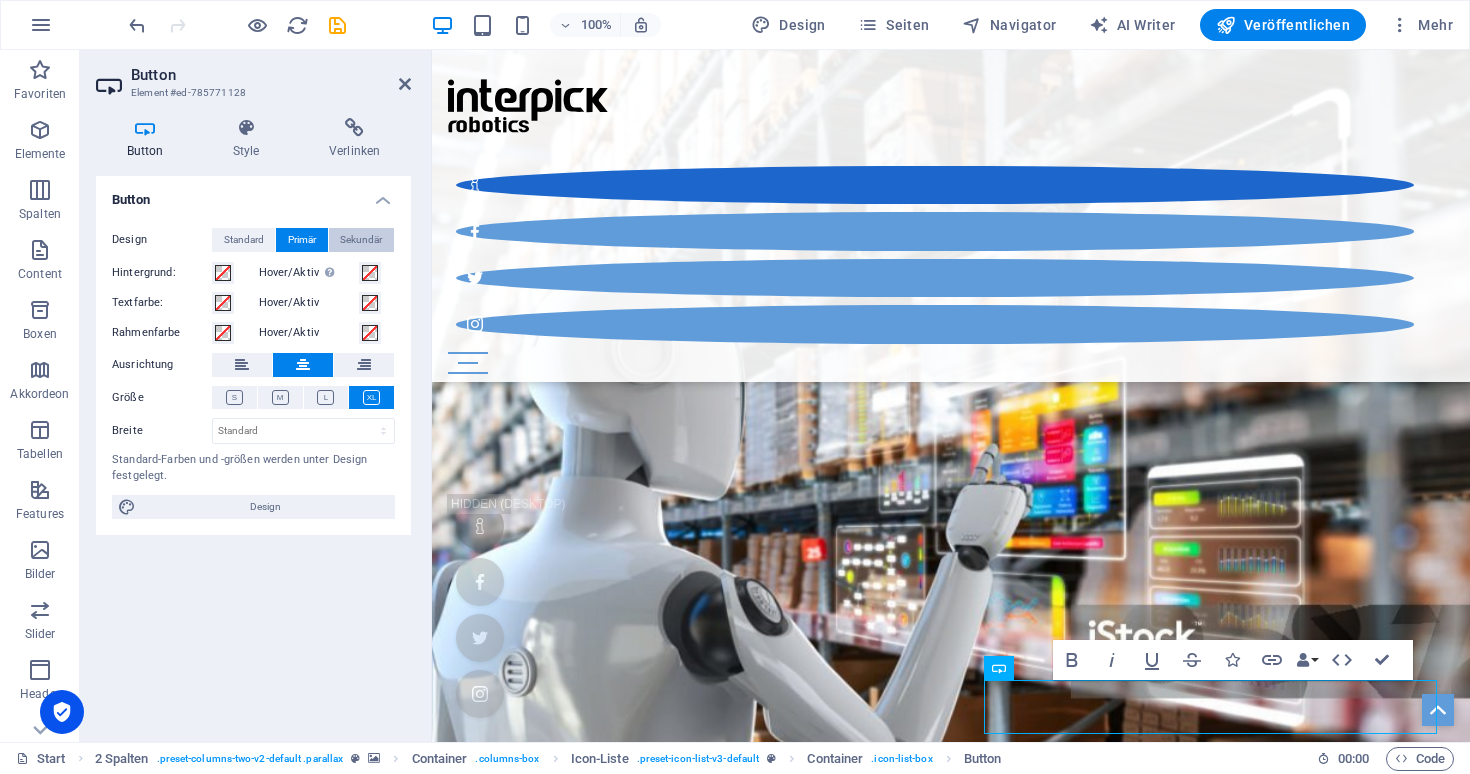 click on "Sekundär" at bounding box center (361, 240) 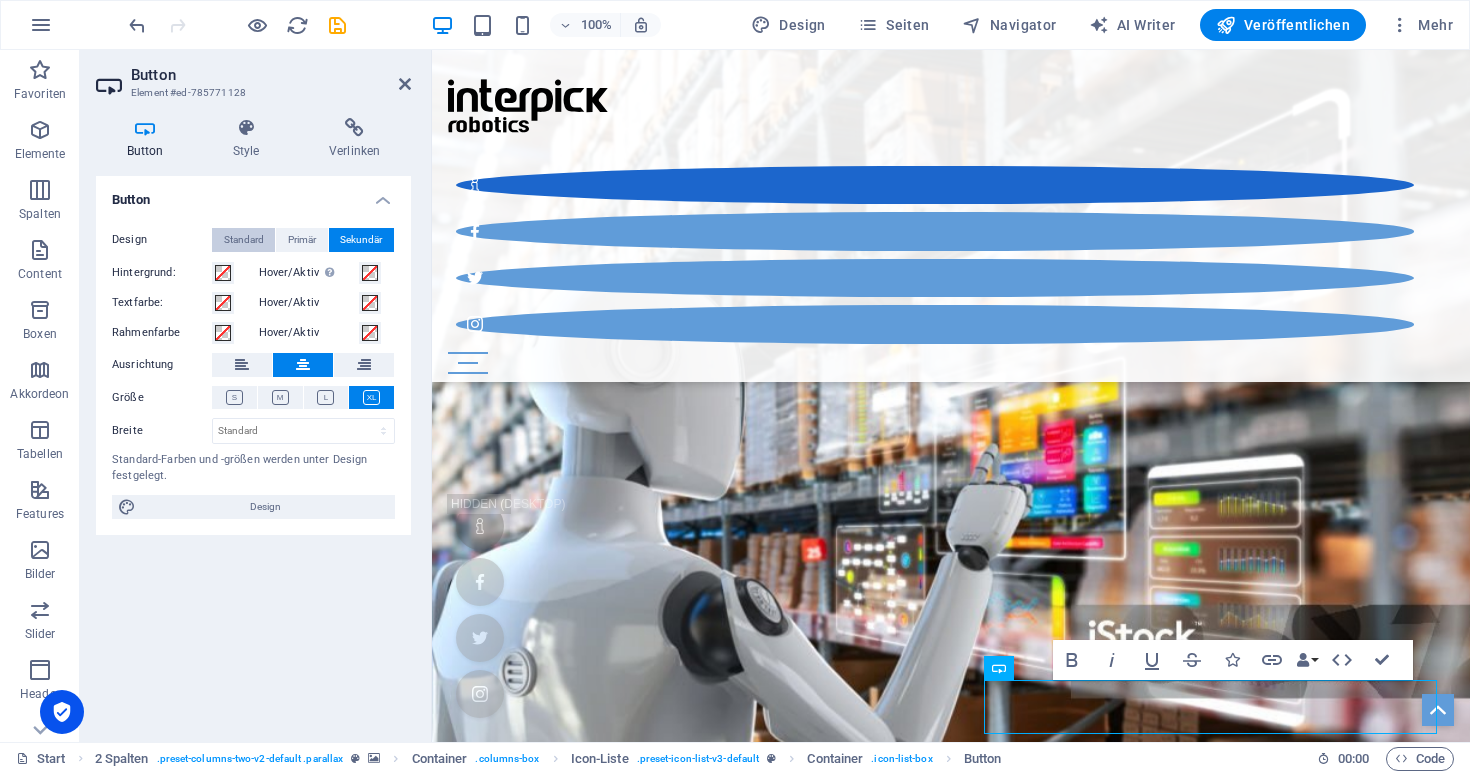 click on "Standard" at bounding box center (244, 240) 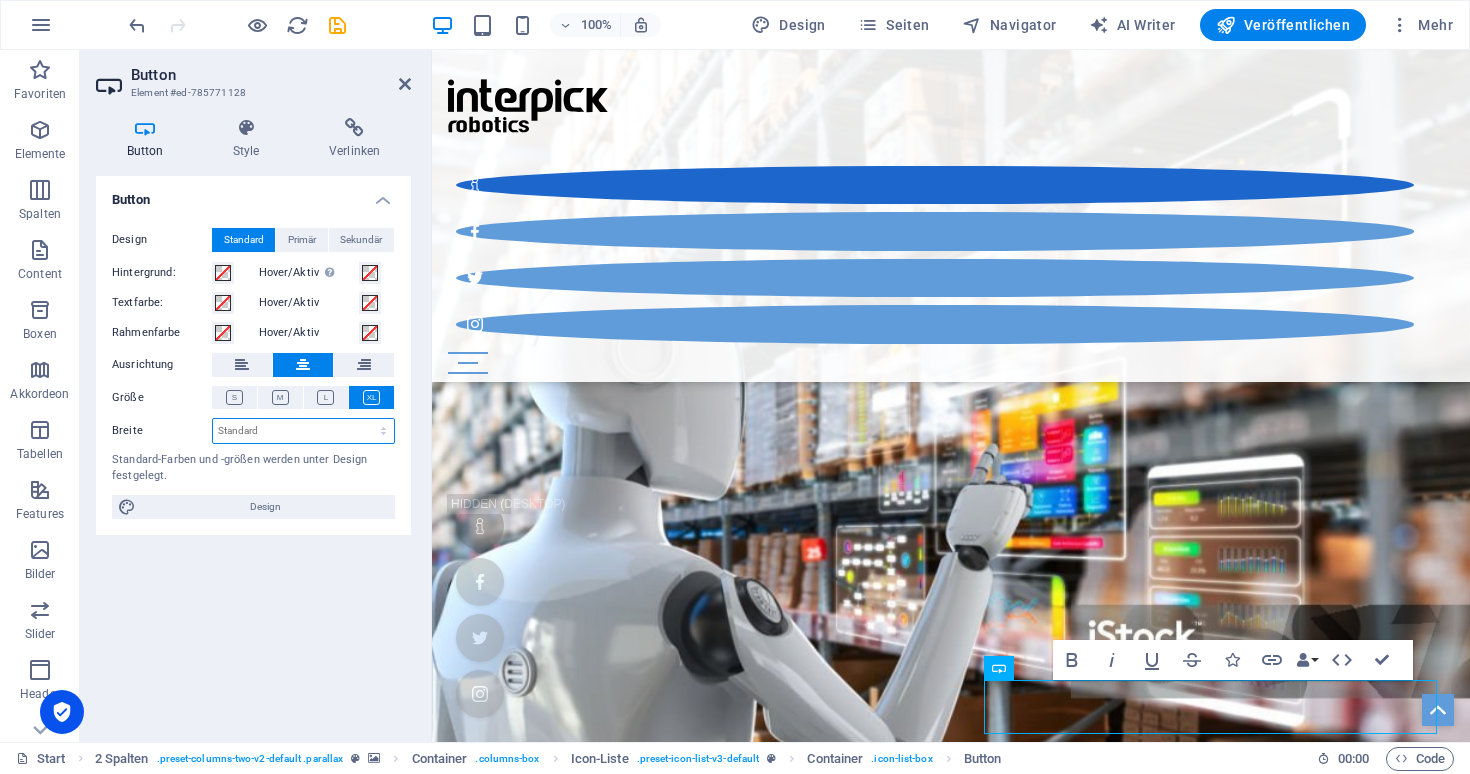 click on "Standard px rem % em vh vw" at bounding box center [303, 431] 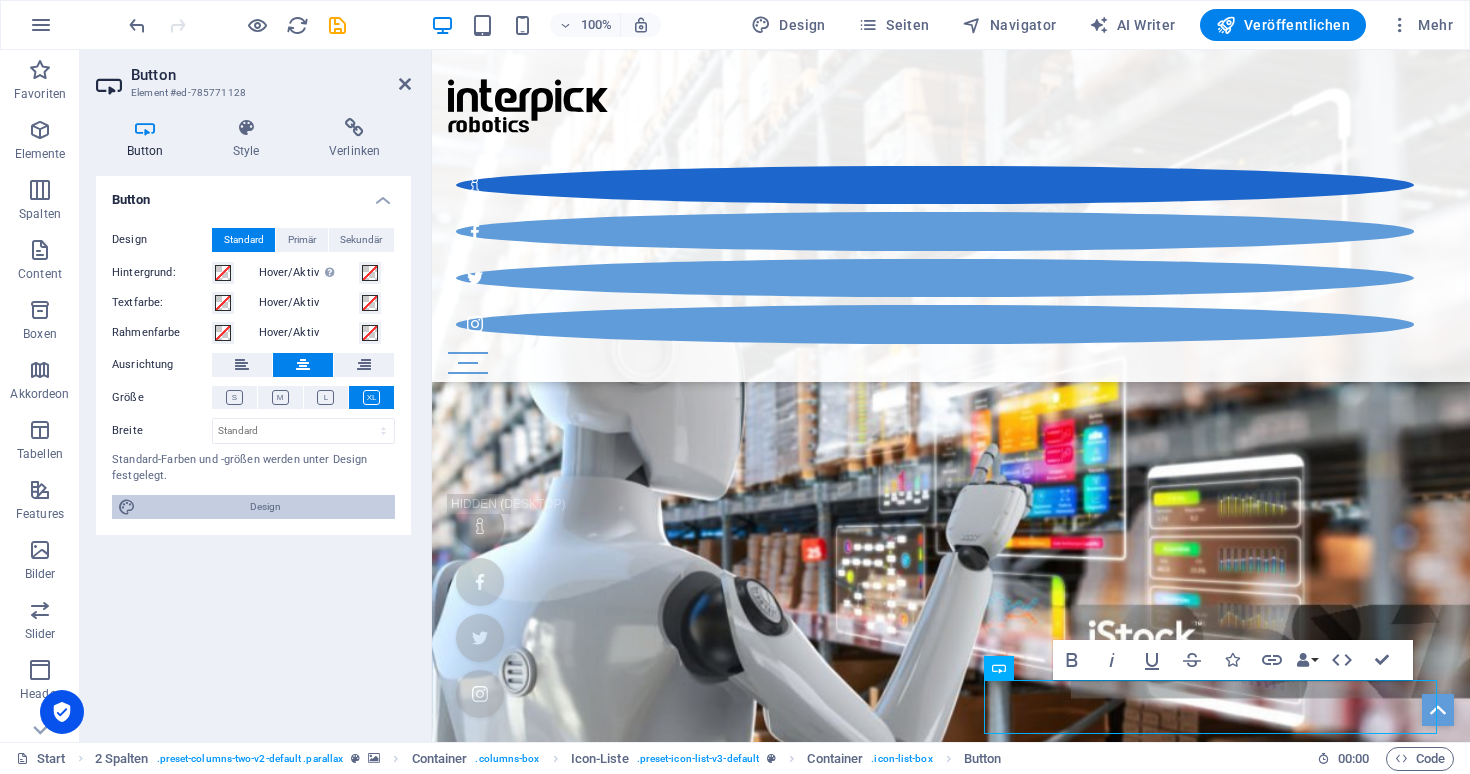 click on "Design" at bounding box center [265, 507] 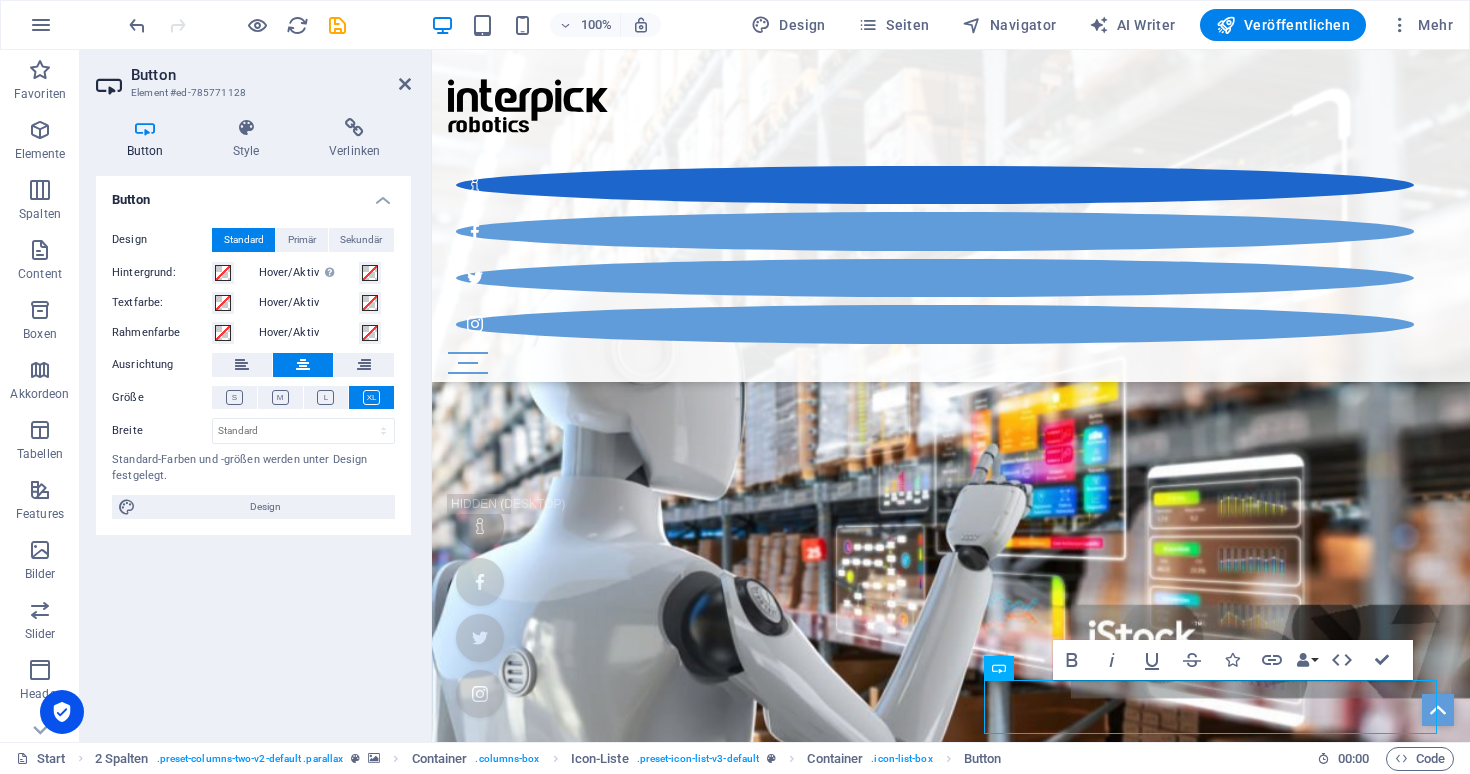 select on "px" 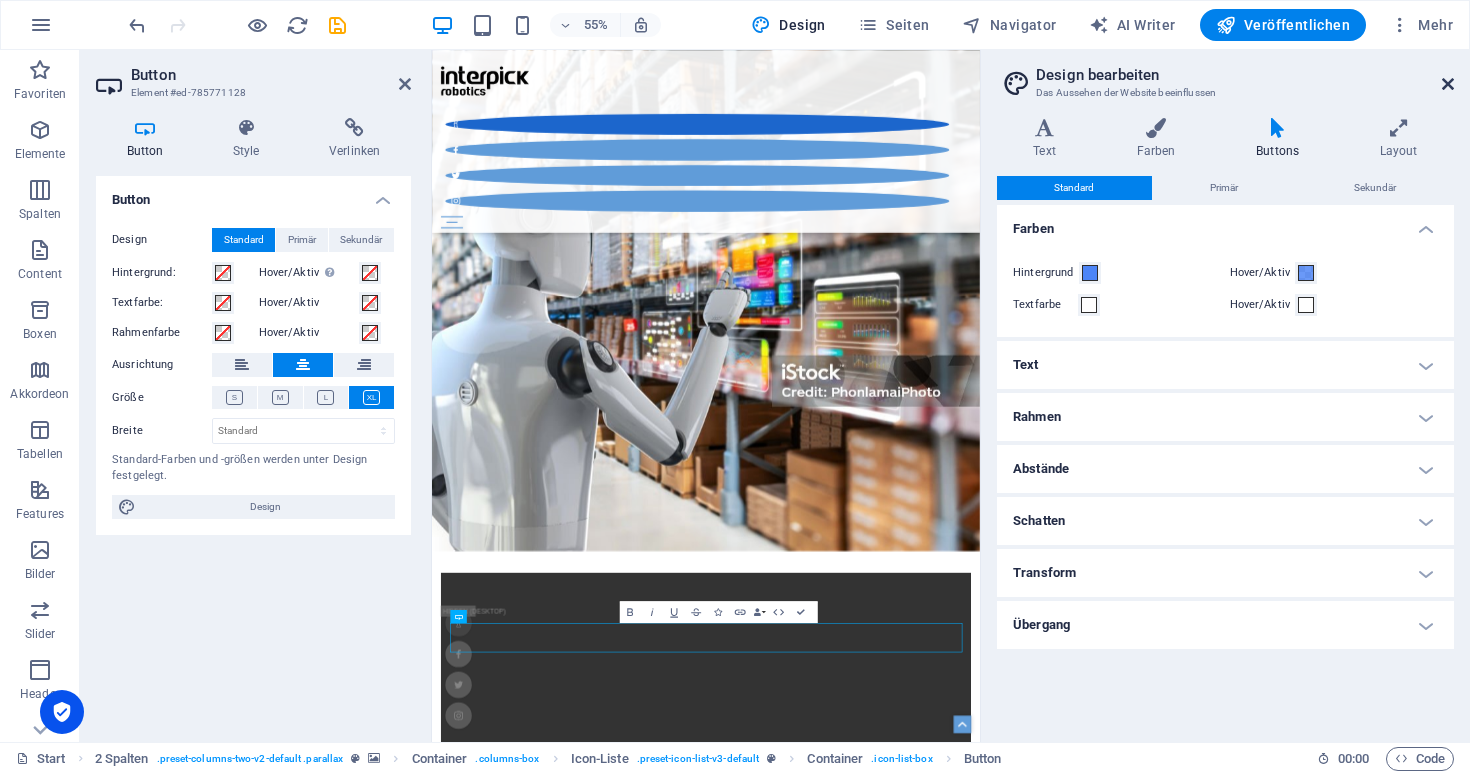 click at bounding box center (1448, 84) 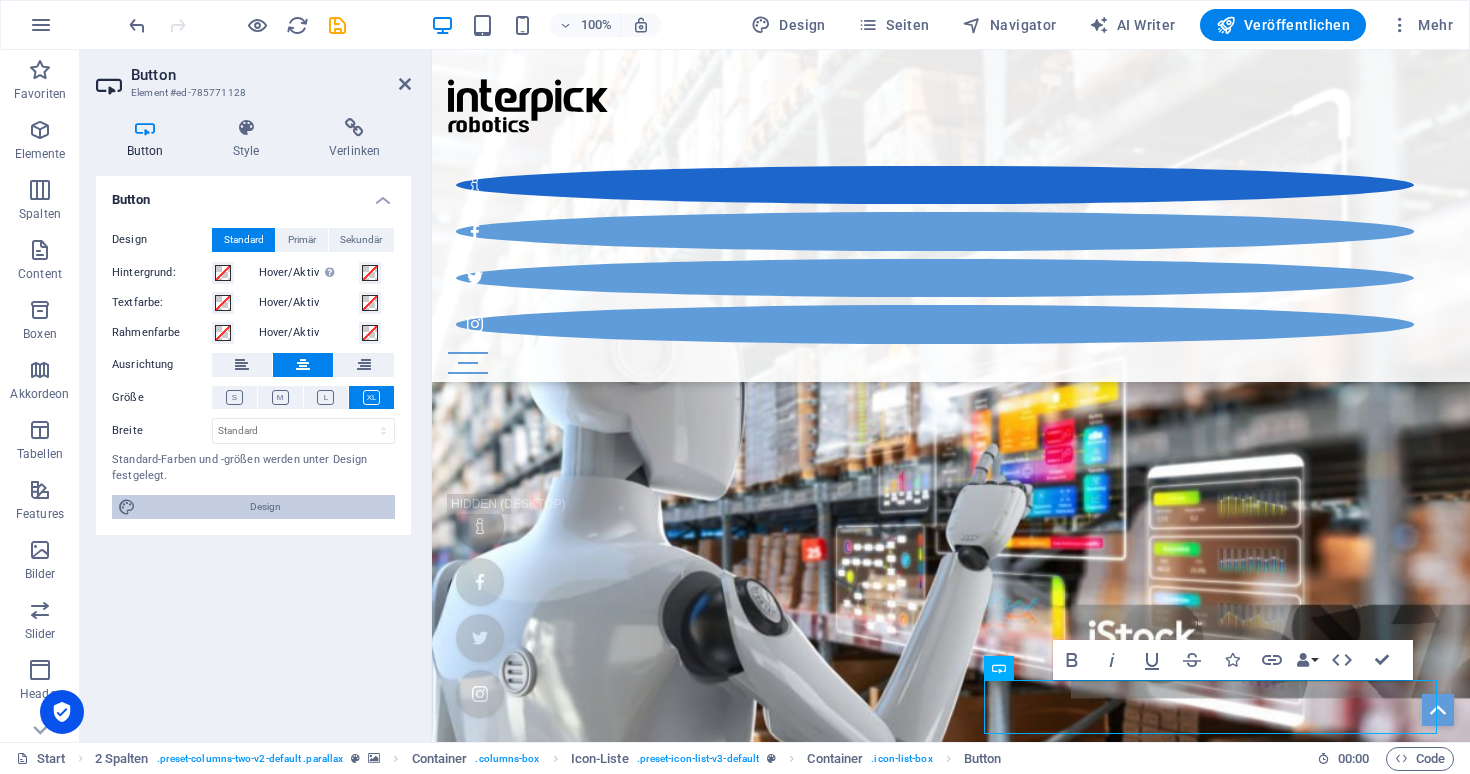 click on "Design" at bounding box center [265, 507] 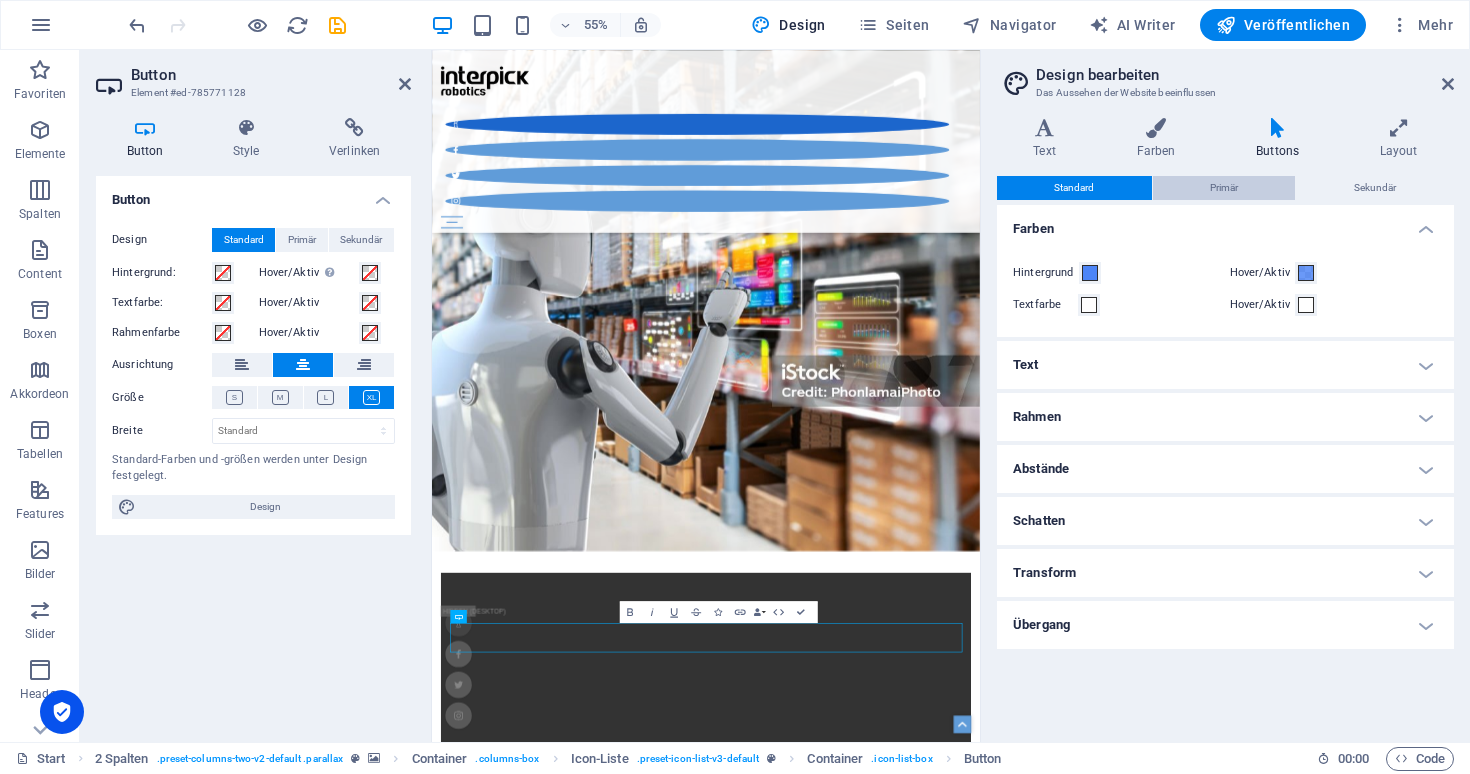 click on "Primär" at bounding box center [1224, 188] 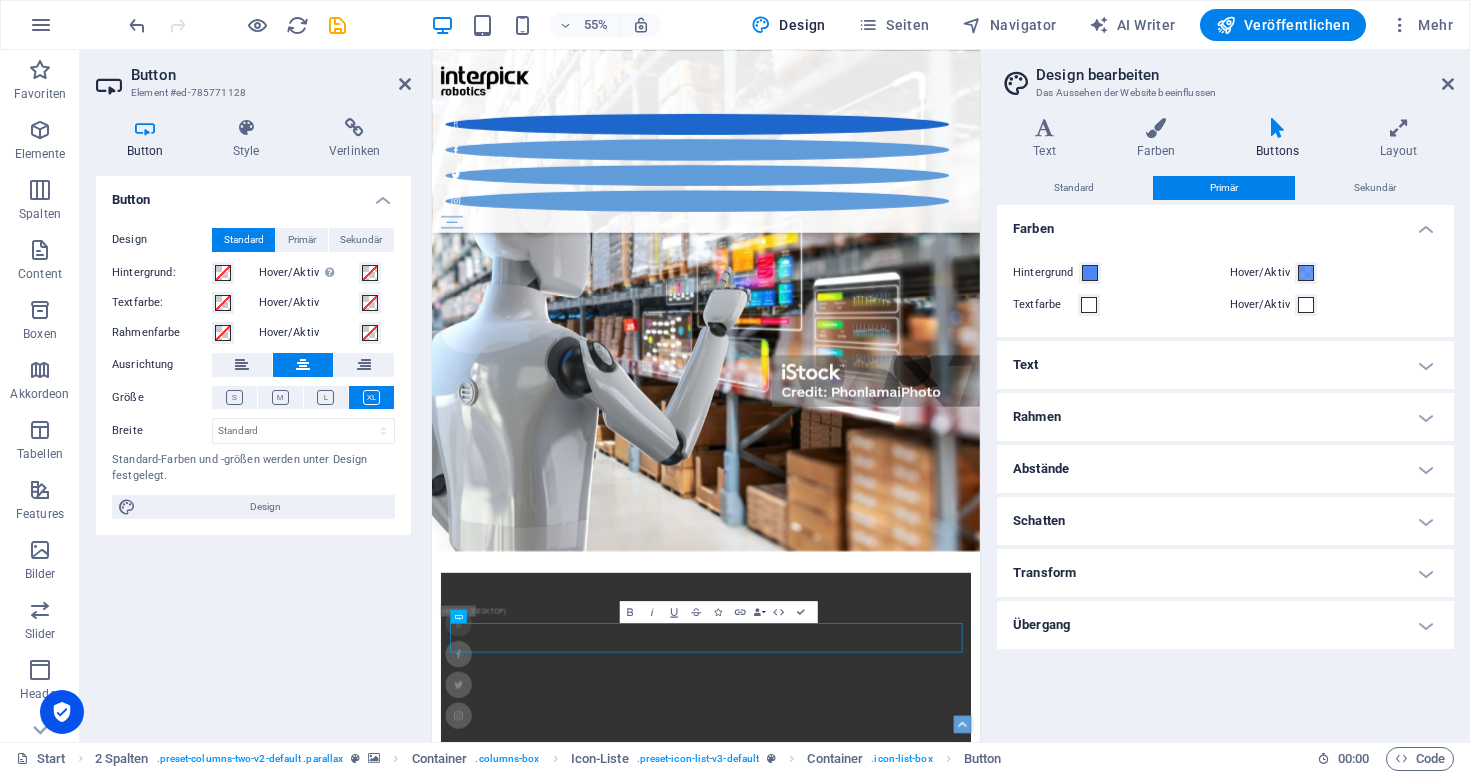 click on "Übergang" at bounding box center (1225, 625) 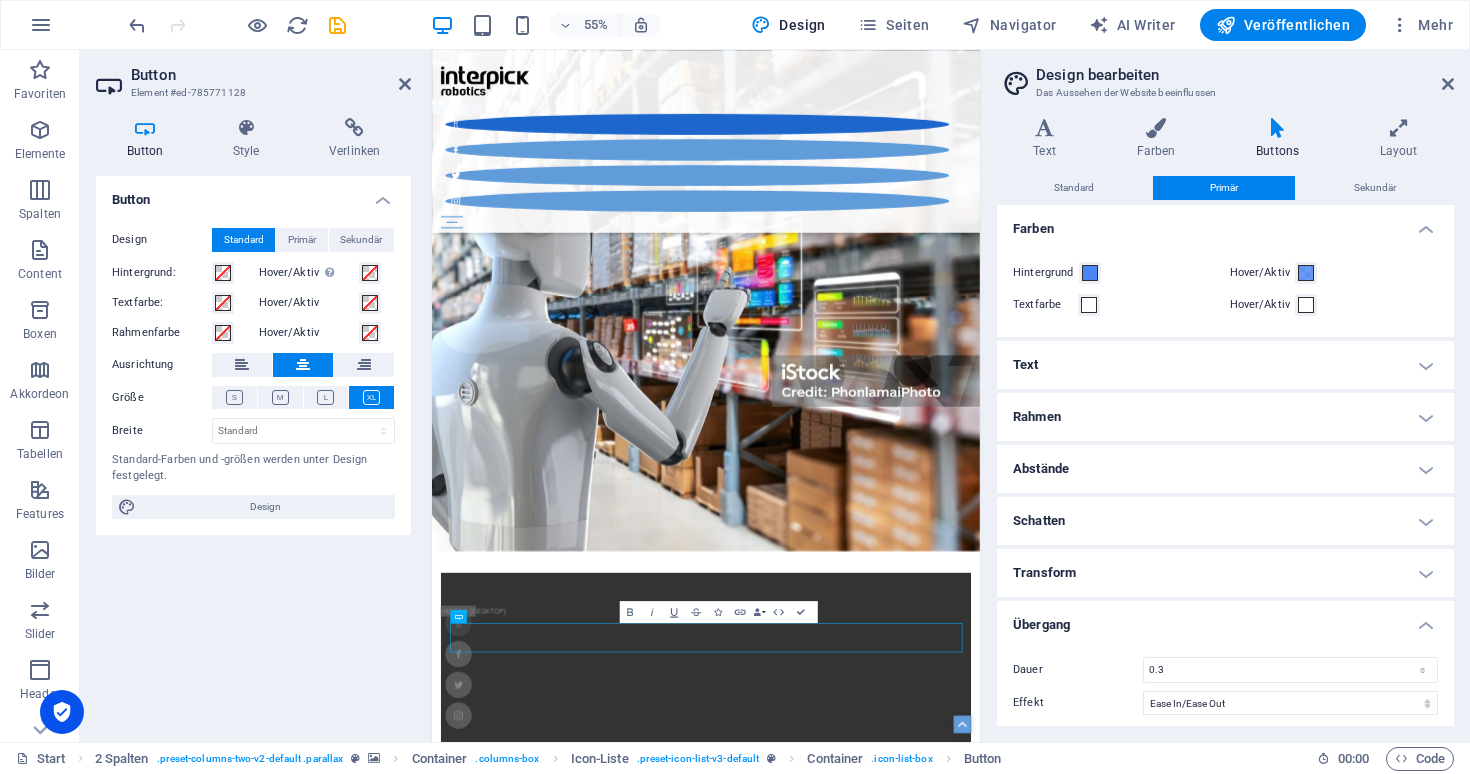 click on "Transform" at bounding box center (1225, 573) 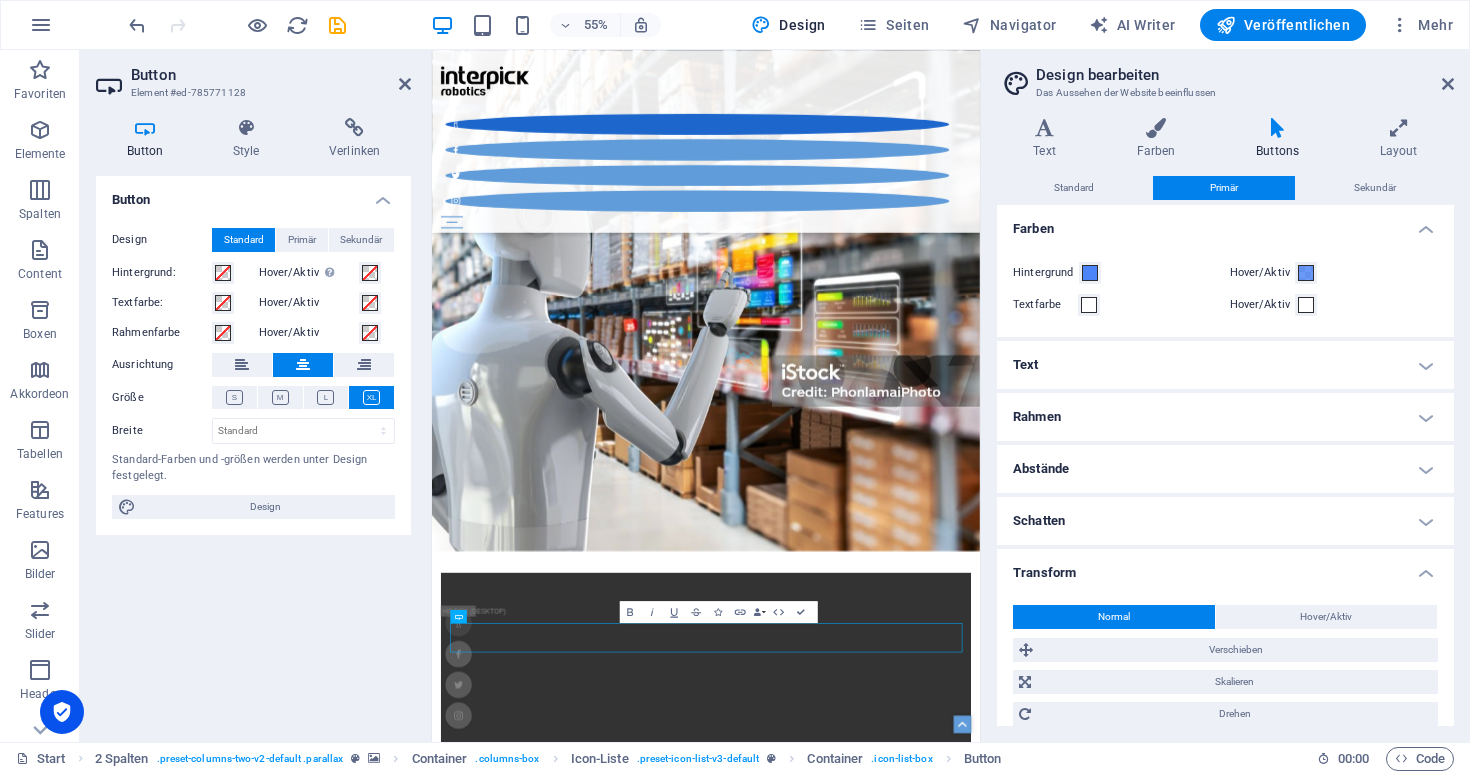 click on "Schatten" at bounding box center [1225, 521] 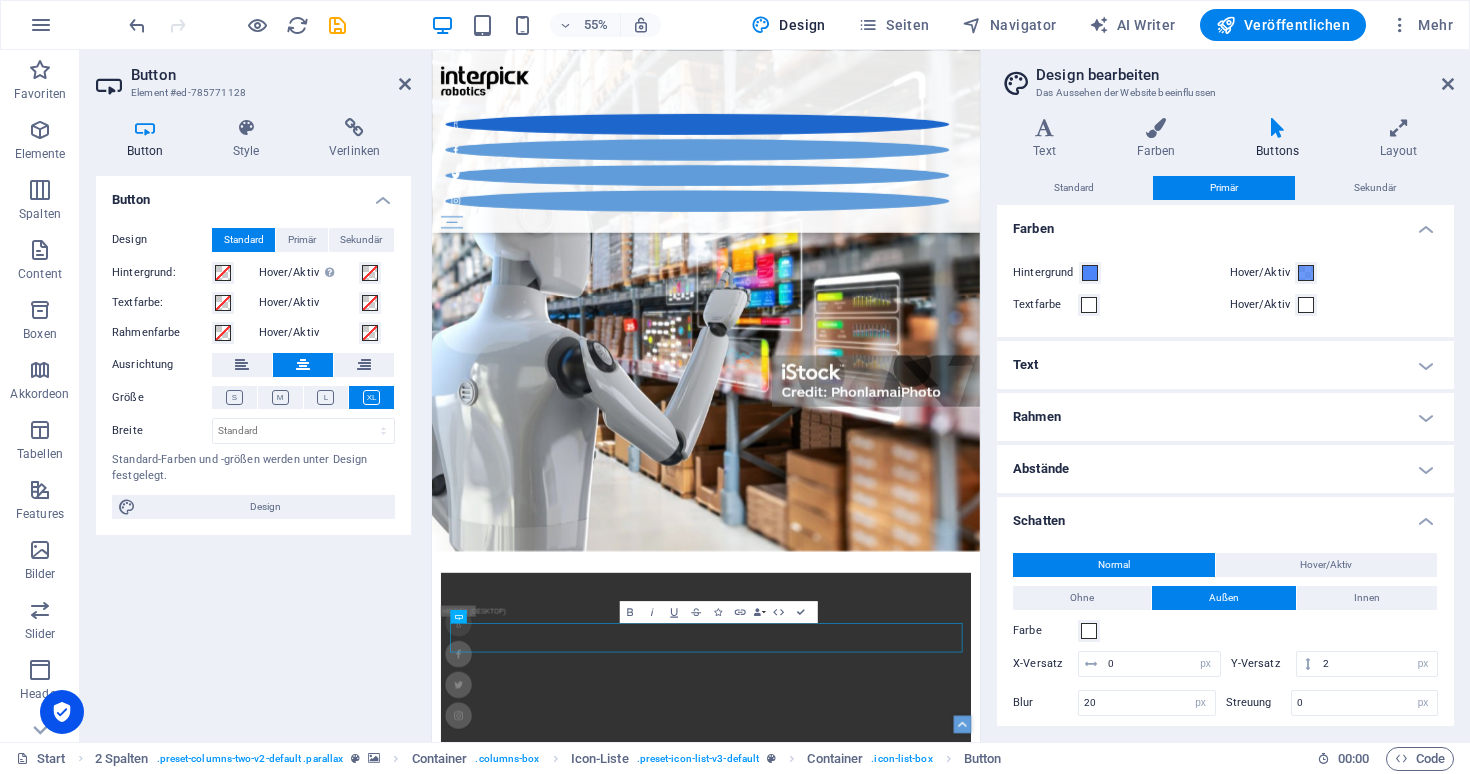 click on "Abstände" at bounding box center [1225, 469] 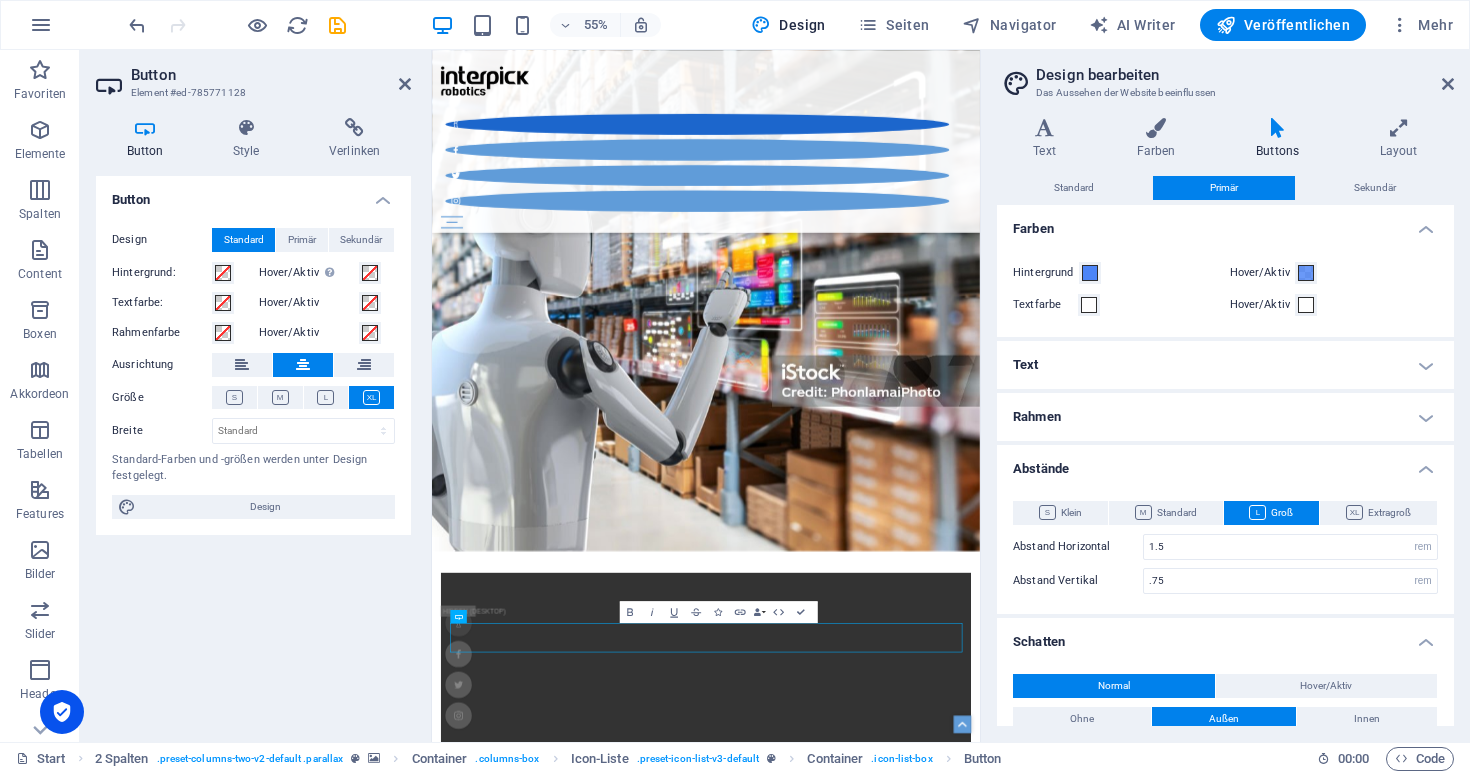 click on "Text" at bounding box center [1225, 365] 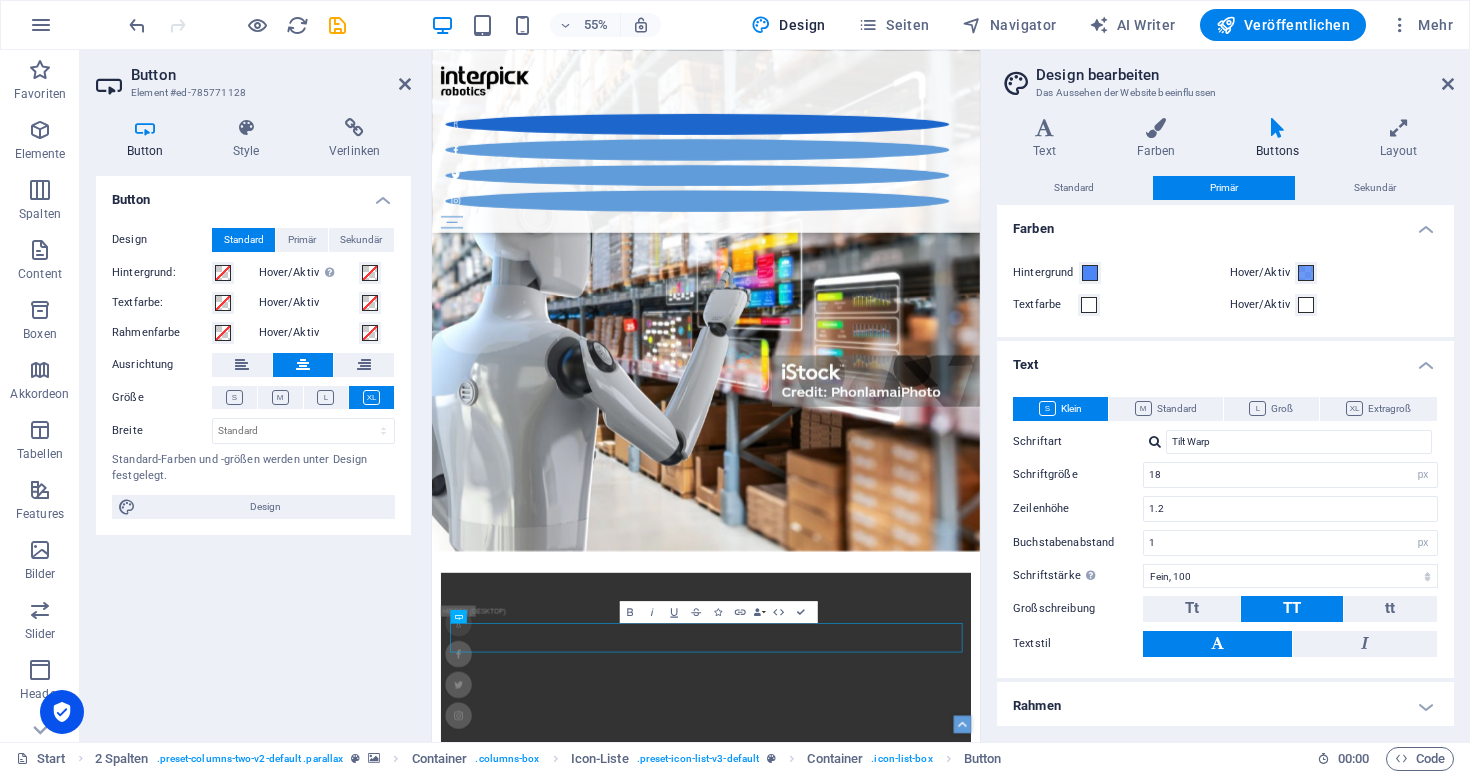 click on "Text" at bounding box center (1225, 359) 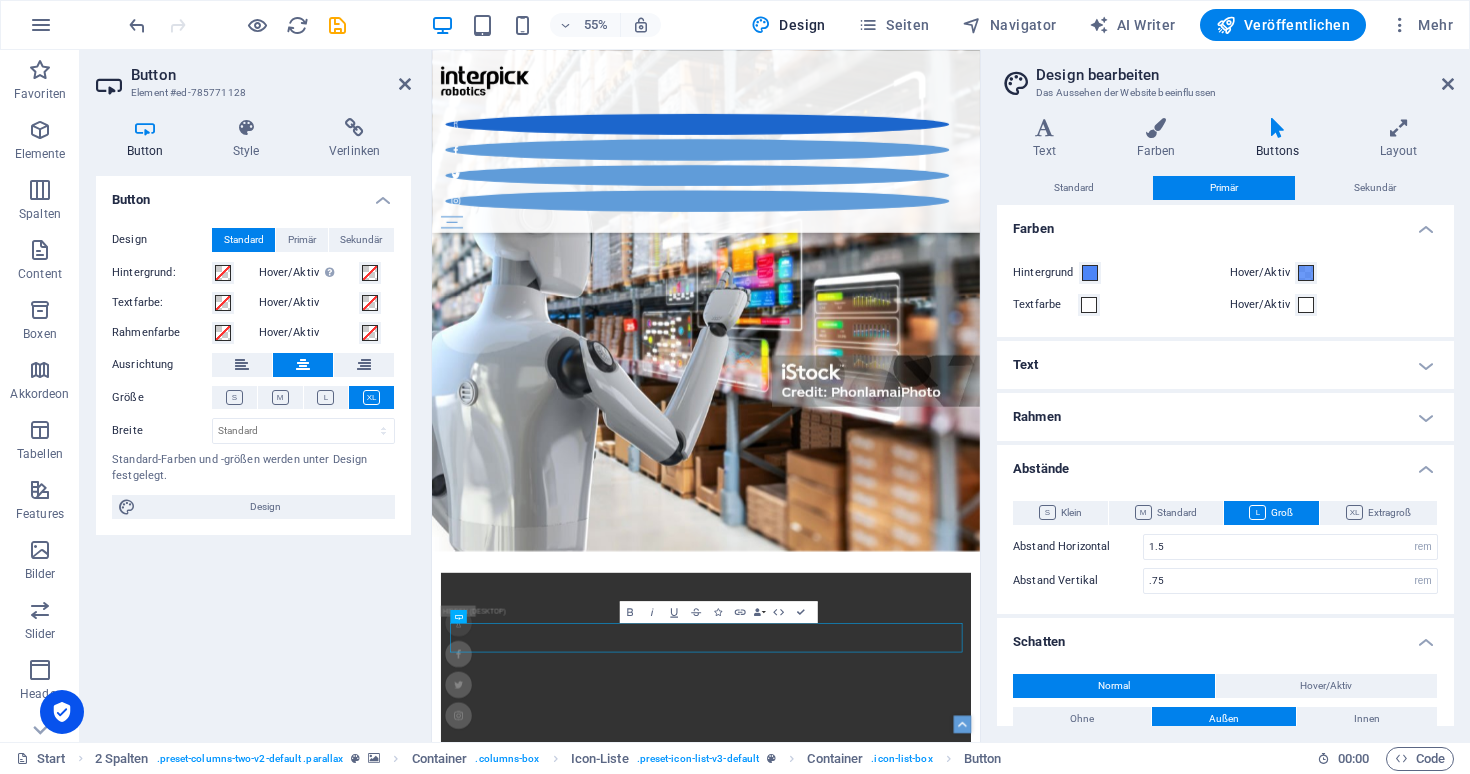 click on "Text" at bounding box center [1225, 365] 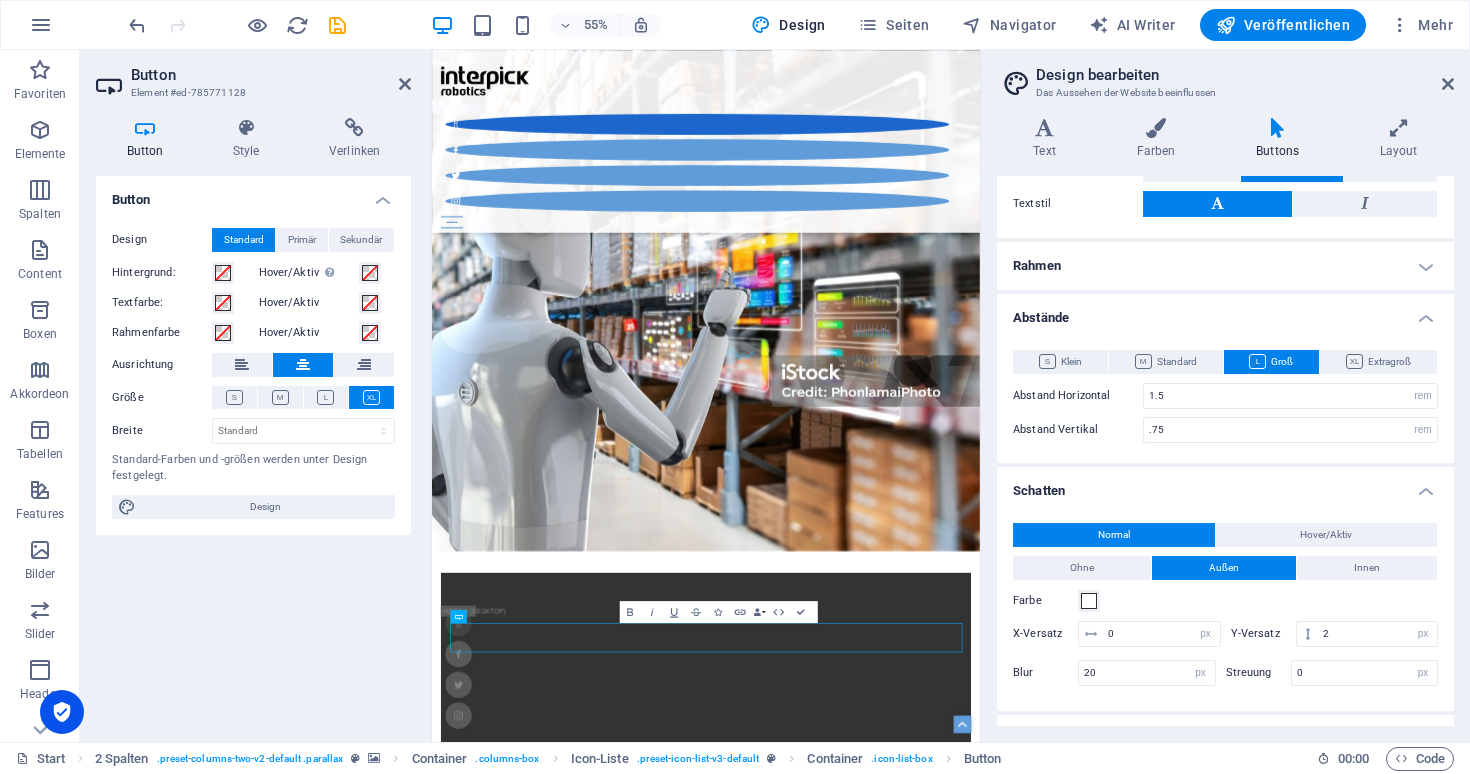 scroll, scrollTop: 189, scrollLeft: 0, axis: vertical 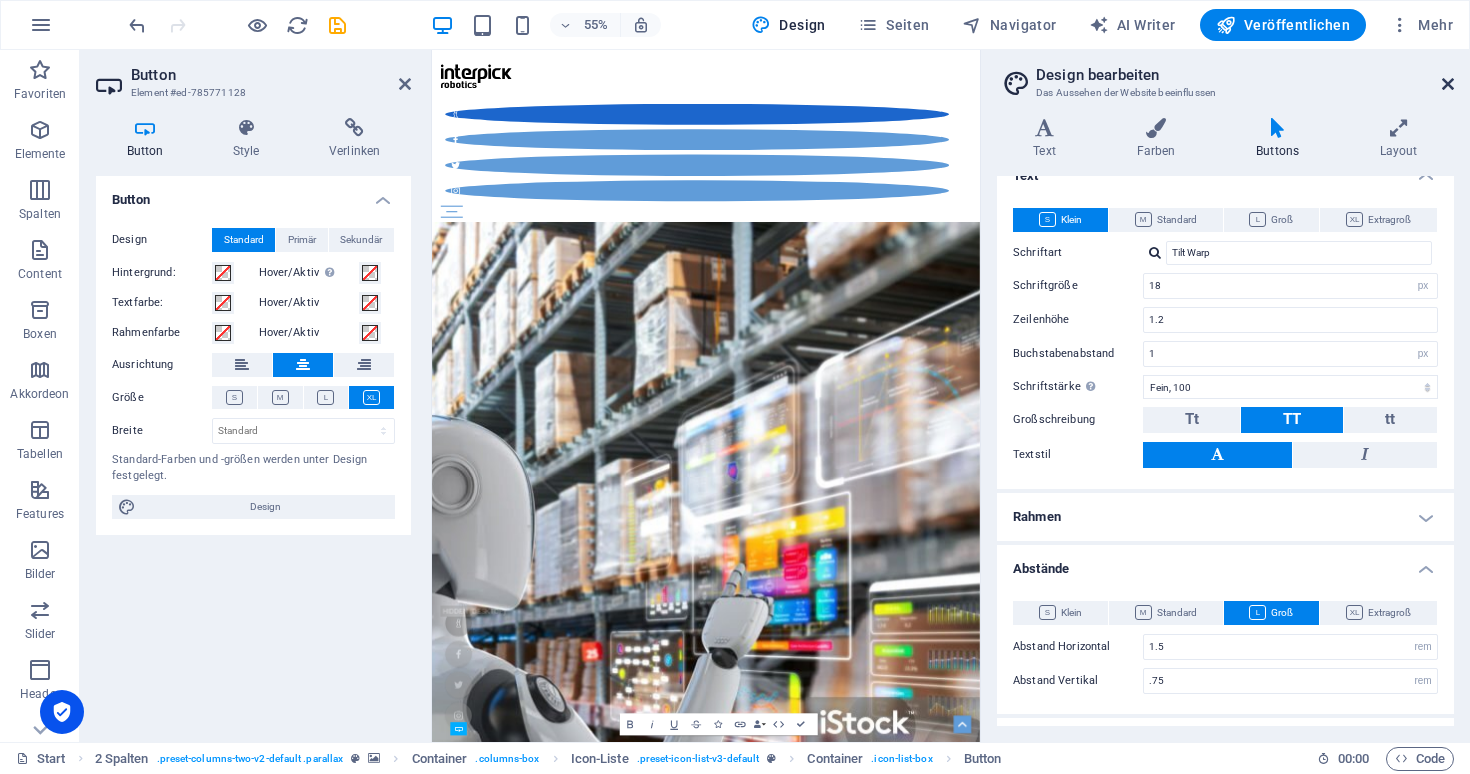 click at bounding box center [1448, 84] 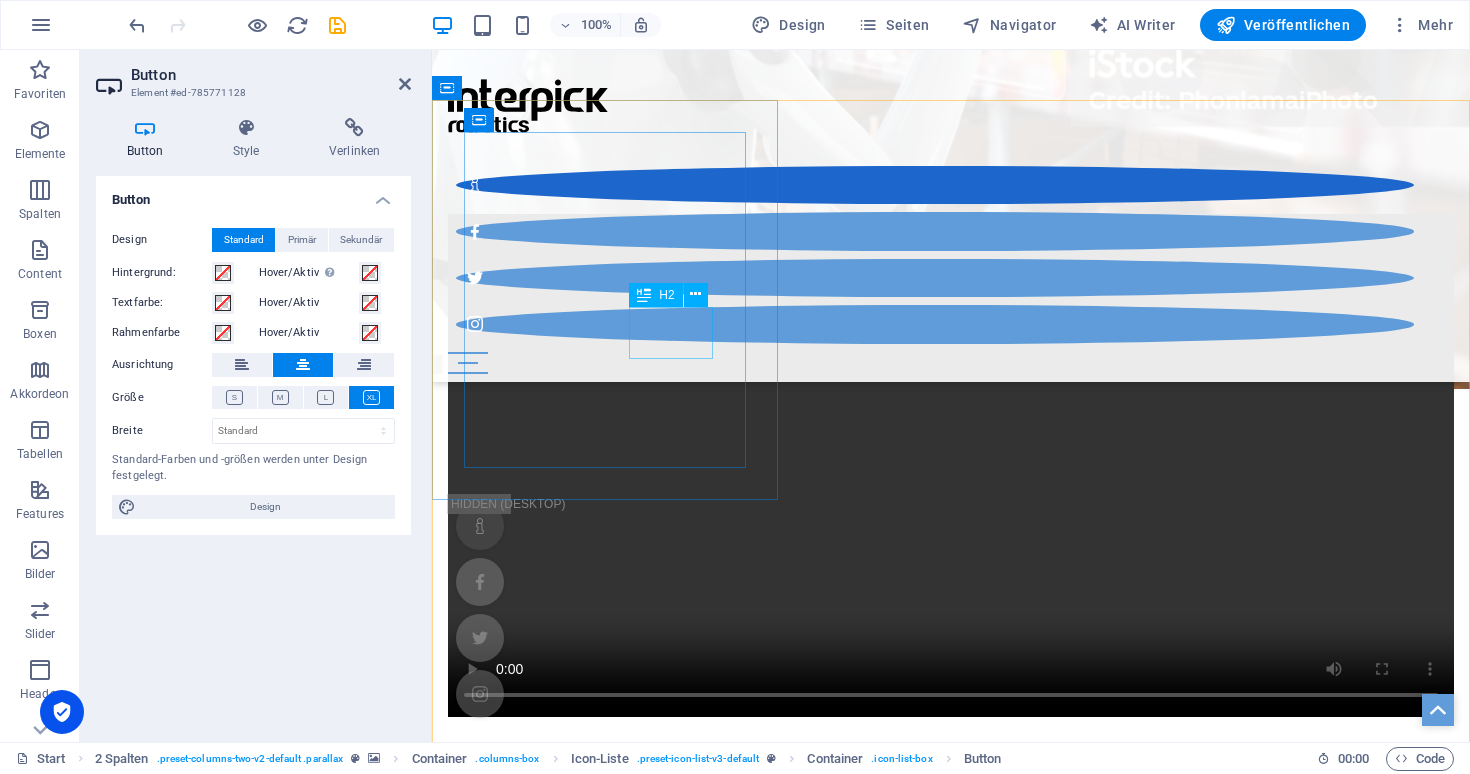 scroll, scrollTop: 1034, scrollLeft: 0, axis: vertical 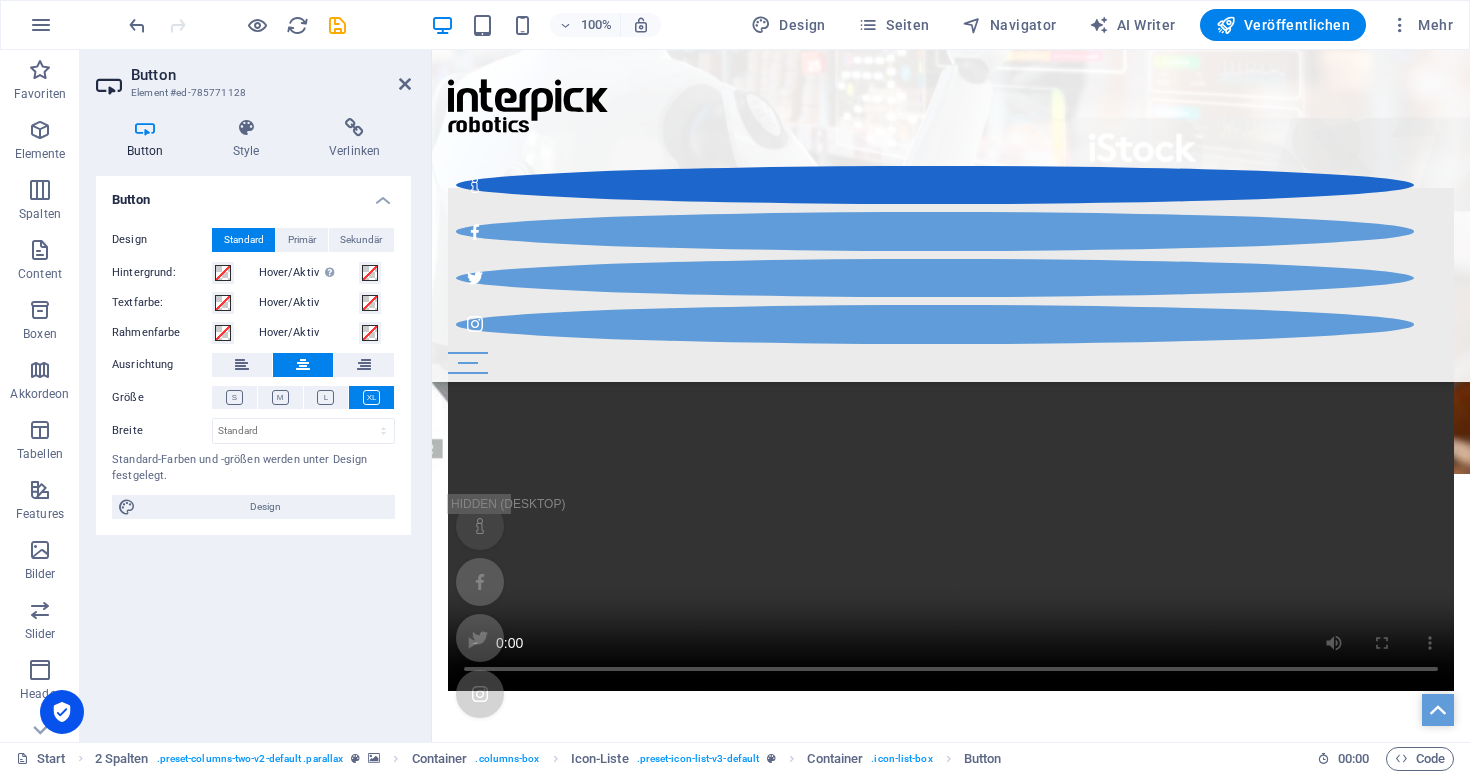 click on "Button Design Standard Primär Sekundär Hintergrund: Hover/Aktiv Wechsle in den Vorschau-Modus, um den Aktiv-/Hover-Status zu testen Textfarbe: Hover/Aktiv Rahmenfarbe Hover/Aktiv Ausrichtung Größe Breite Standard px rem % em vh vw Standard-Farben und -größen werden unter Design festgelegt. Design" at bounding box center [253, 451] 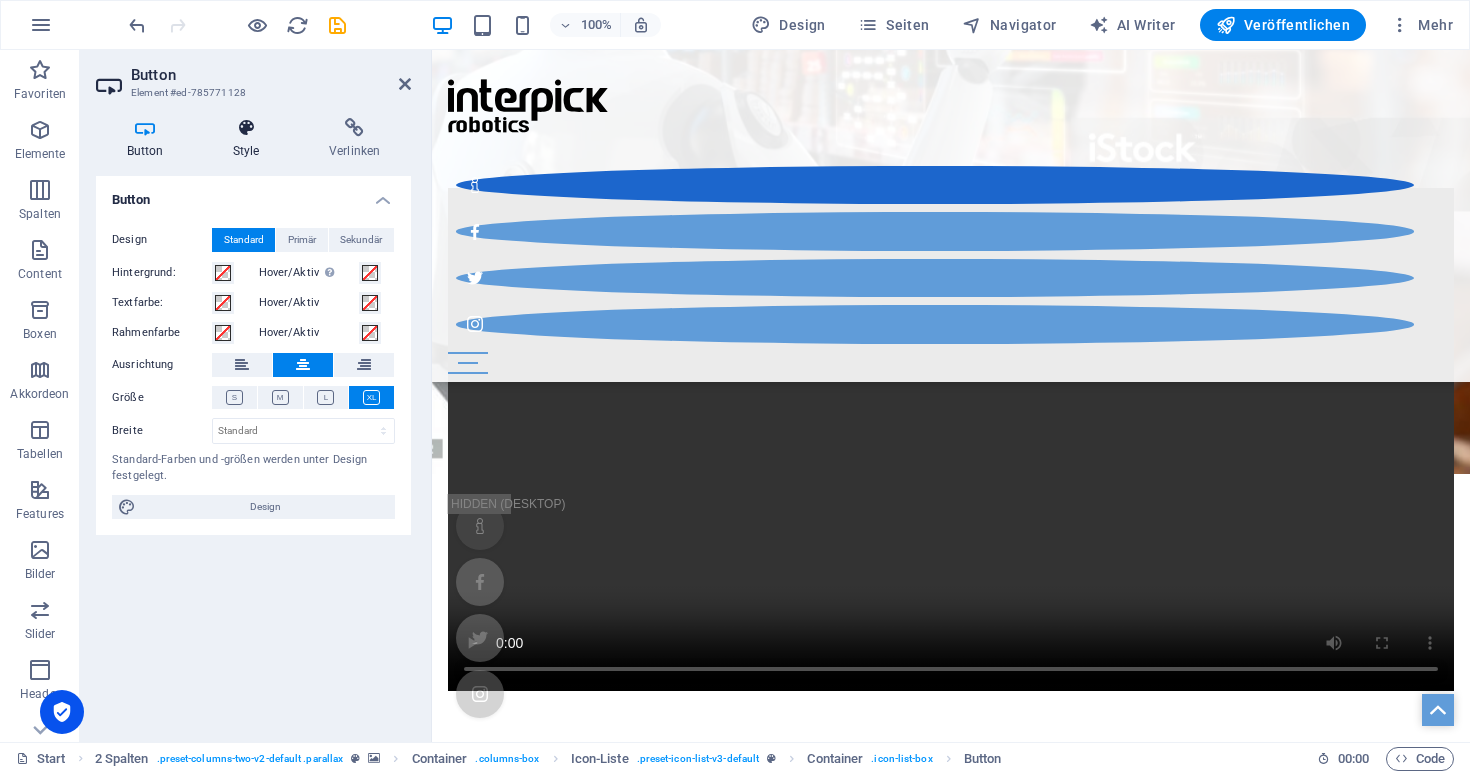 click on "Style" at bounding box center (250, 139) 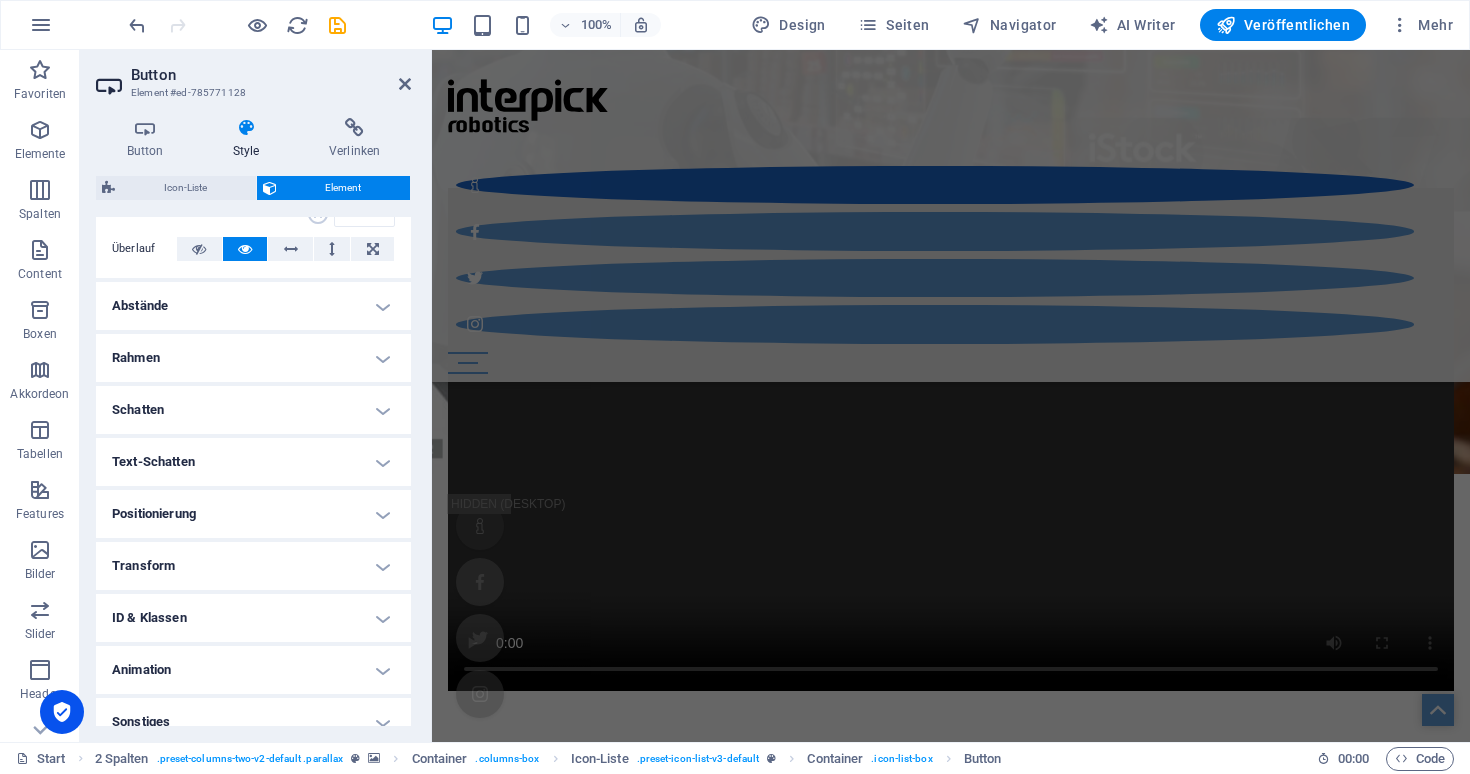 scroll, scrollTop: 352, scrollLeft: 0, axis: vertical 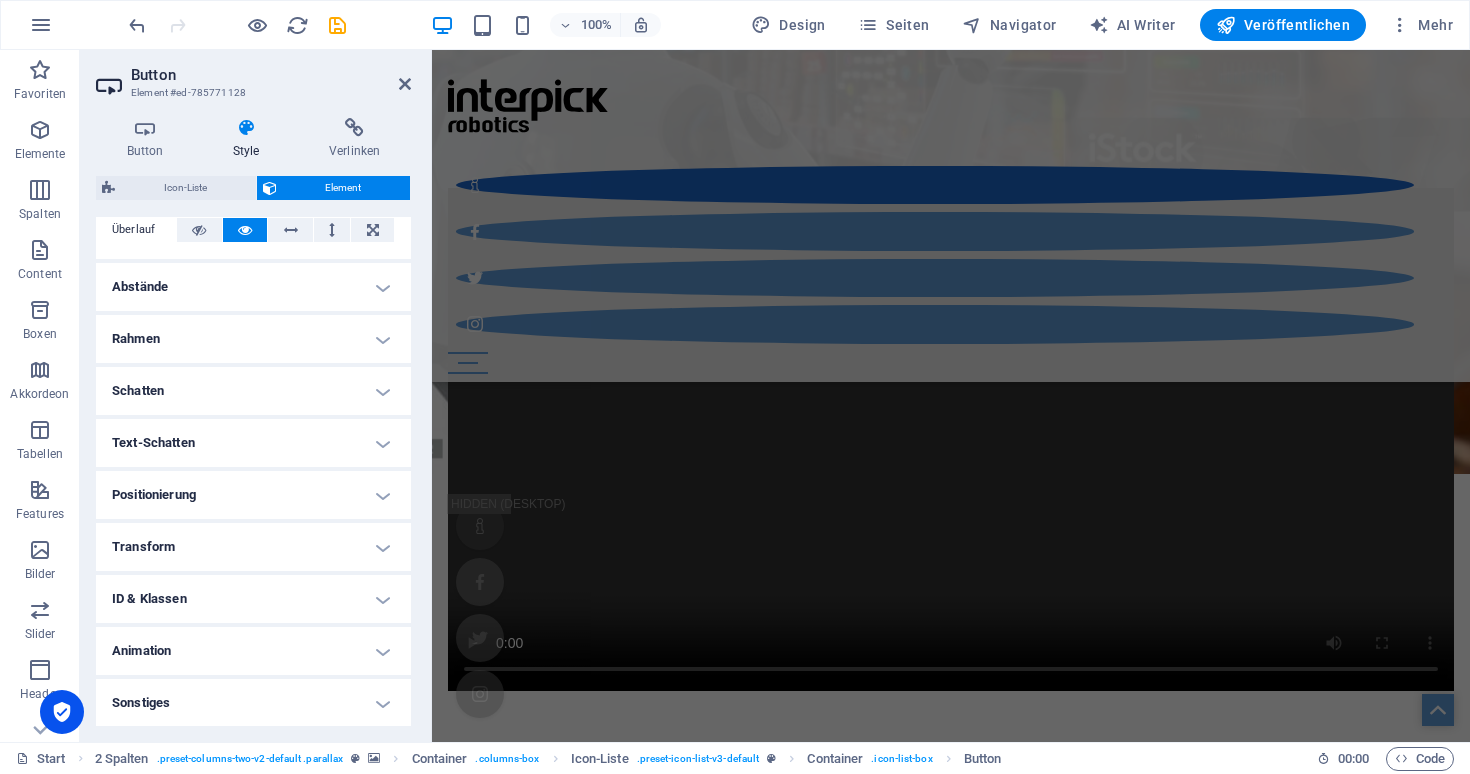 click on "Text-Schatten" at bounding box center [253, 443] 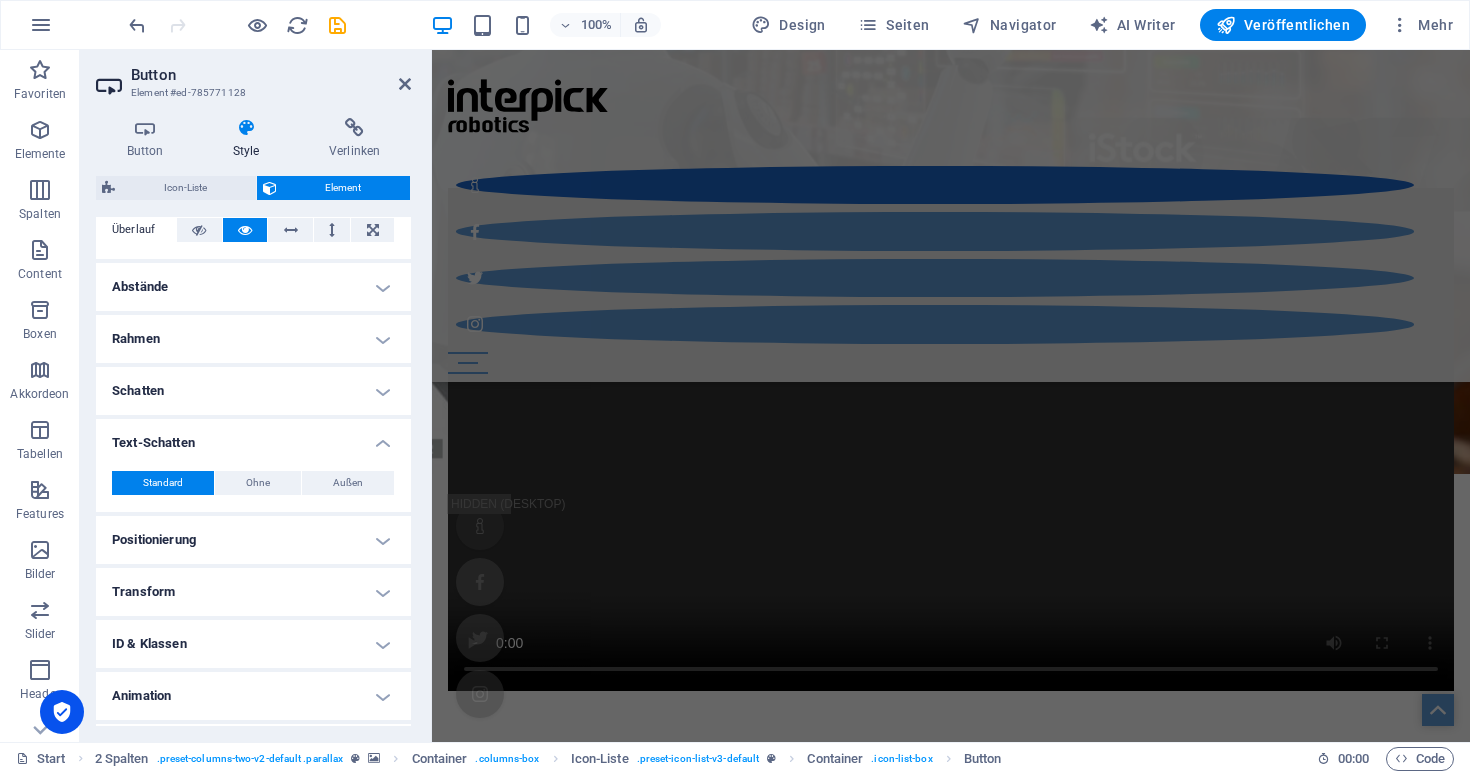 click on "Text-Schatten" at bounding box center [253, 437] 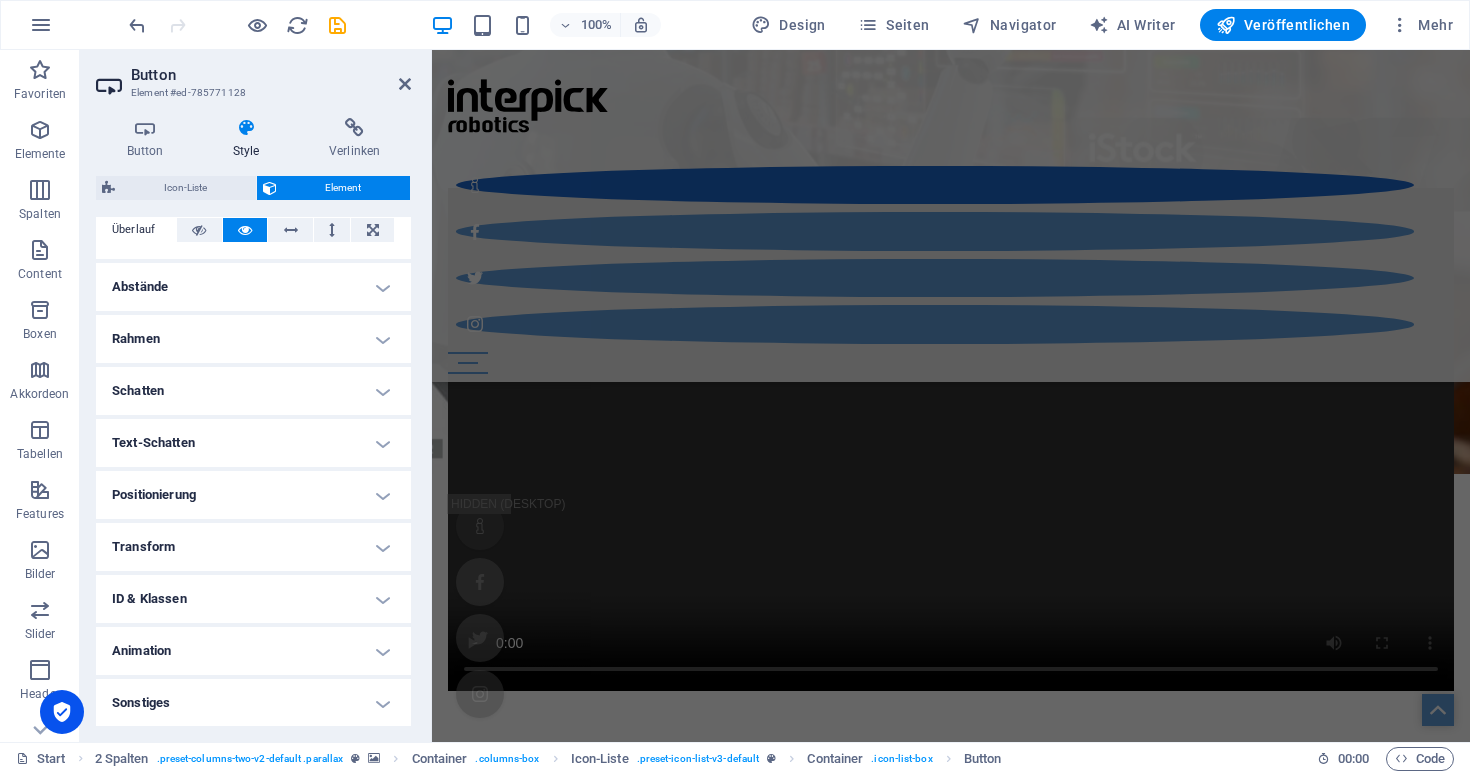 click on "ID & Klassen" at bounding box center [253, 599] 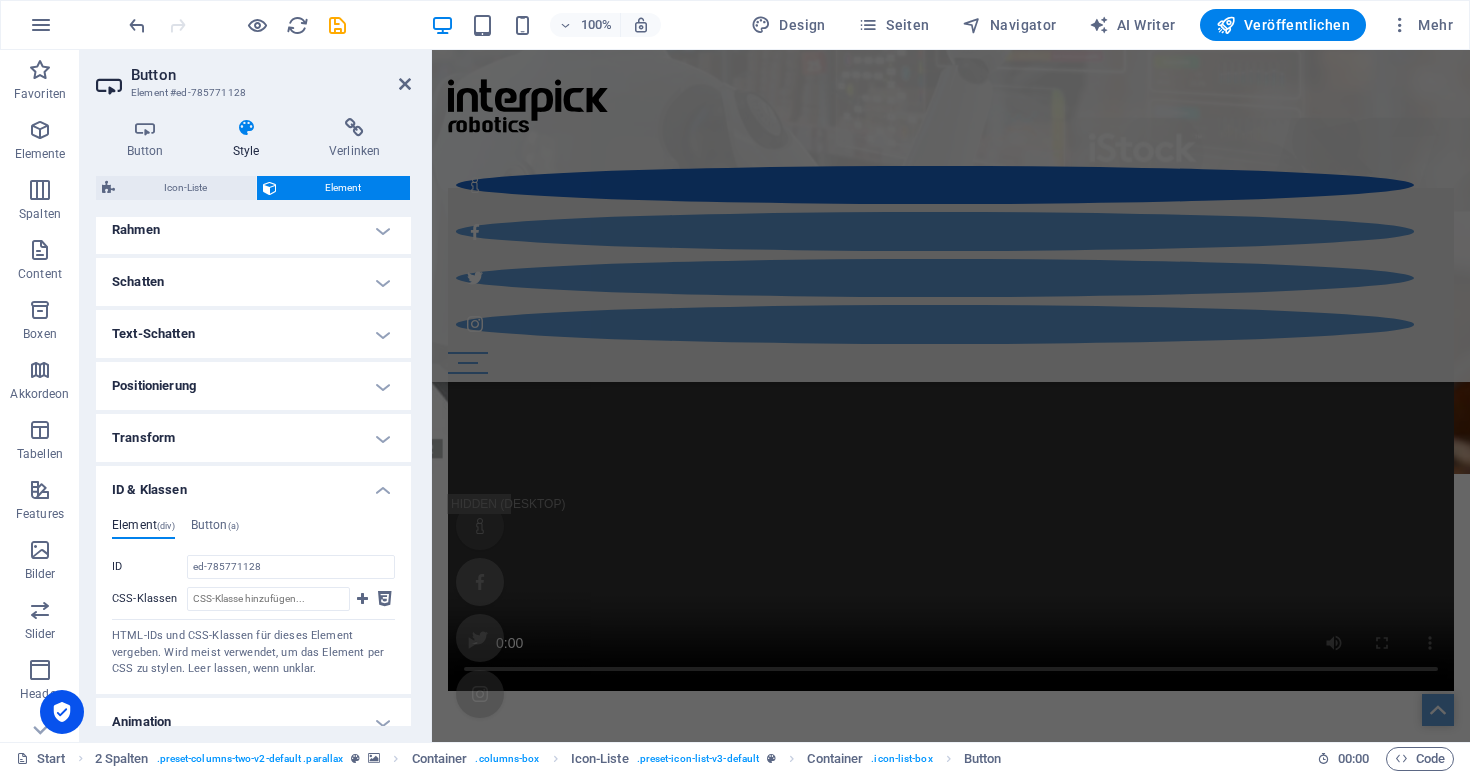 scroll, scrollTop: 532, scrollLeft: 0, axis: vertical 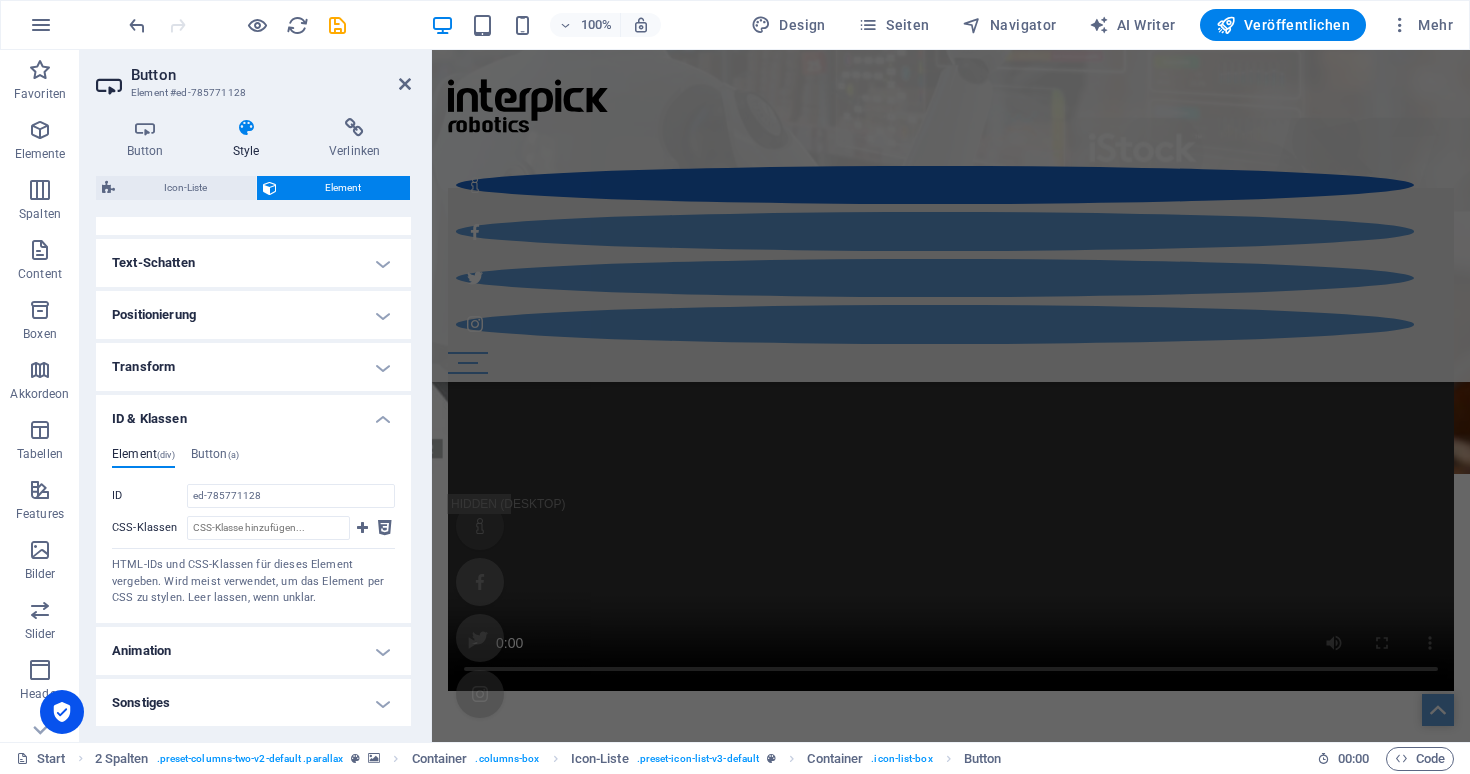 click on "Sonstiges" at bounding box center (253, 703) 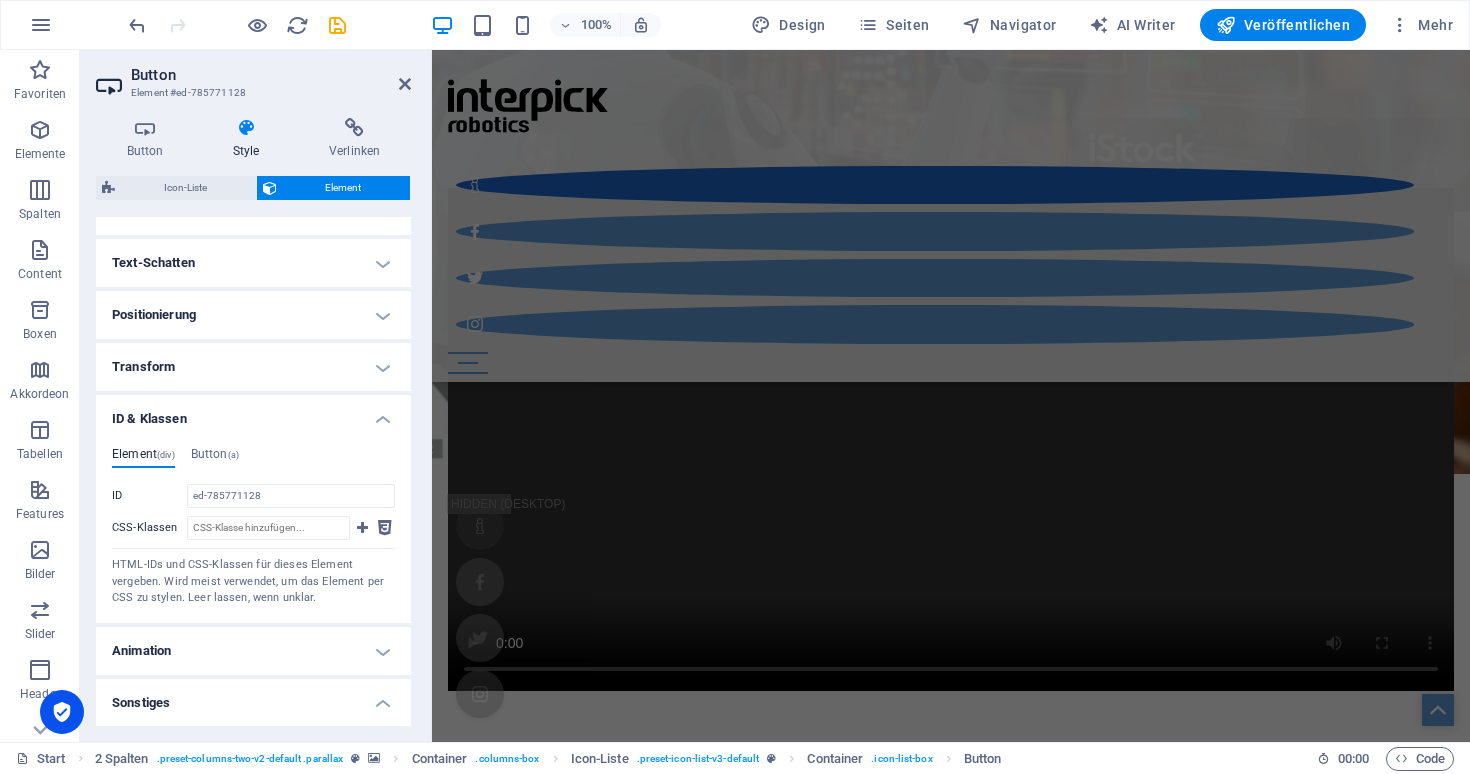 scroll, scrollTop: 656, scrollLeft: 0, axis: vertical 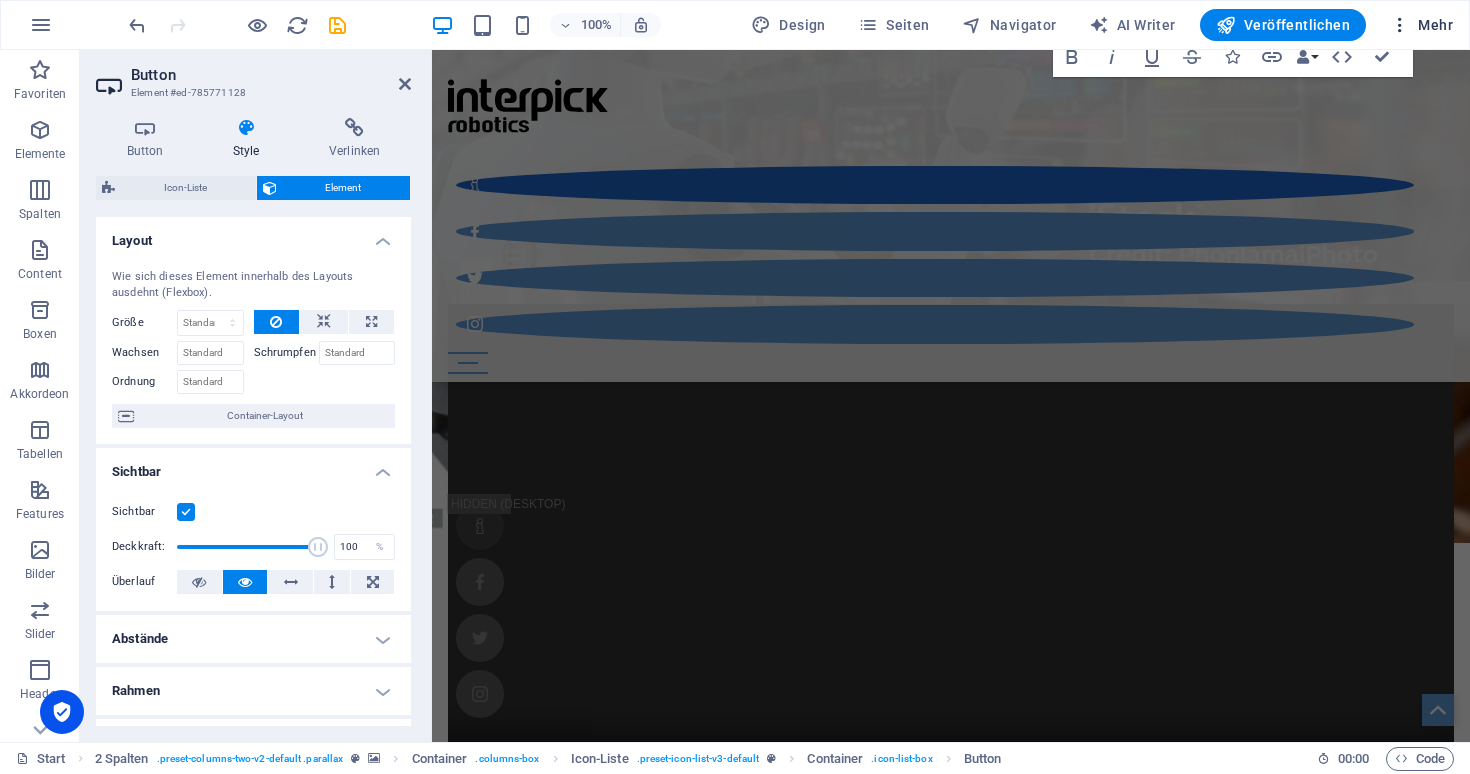 click on "Mehr" at bounding box center (1421, 25) 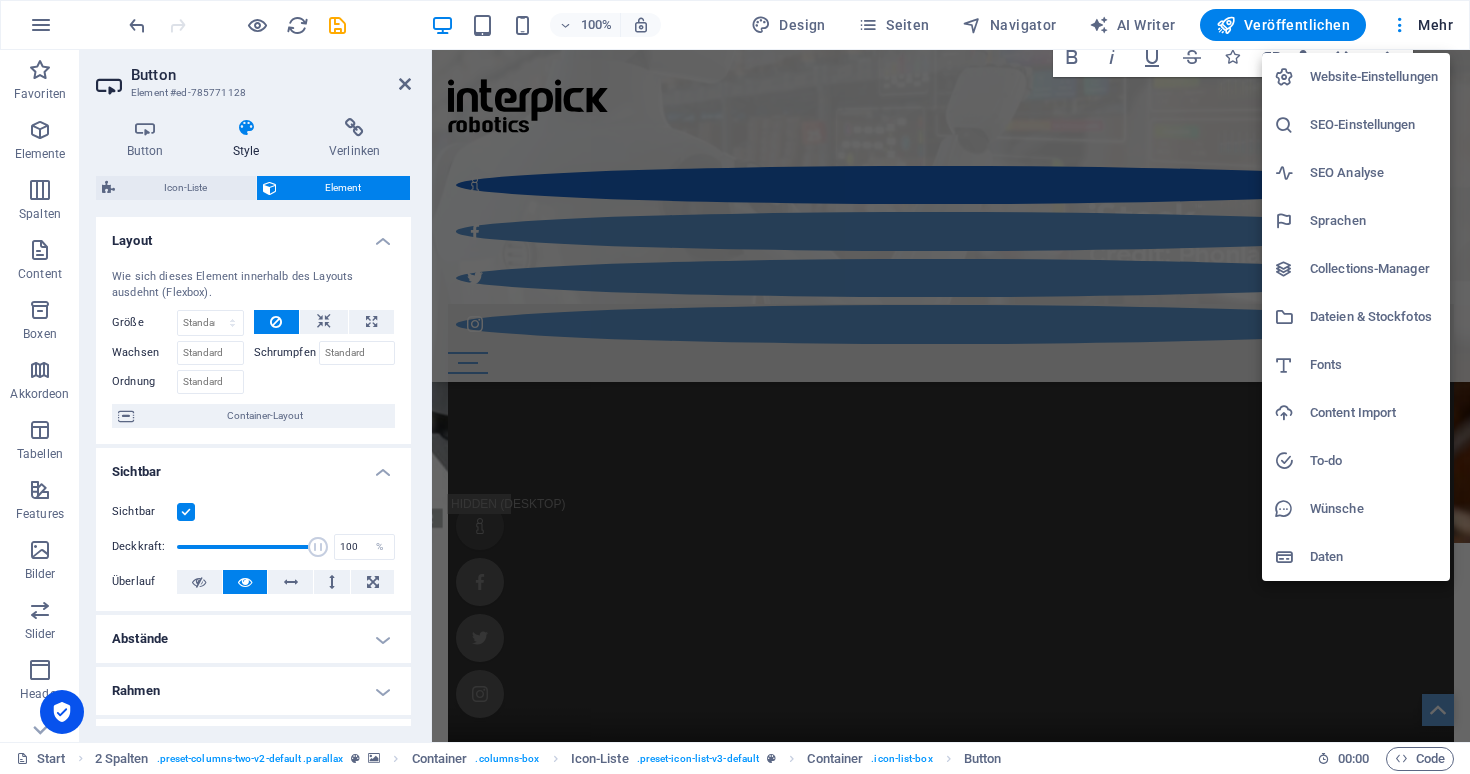 click at bounding box center (735, 387) 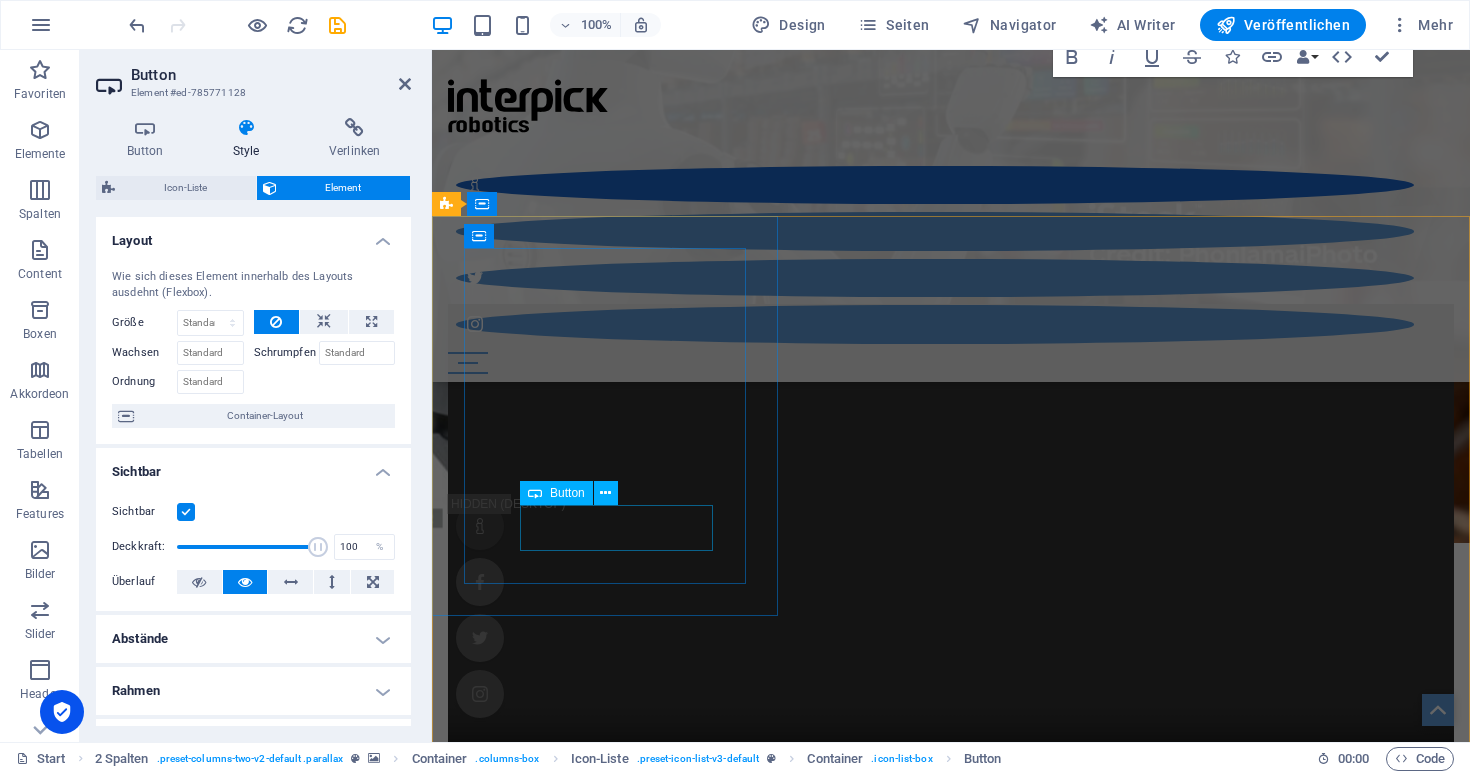 click on "Learn more" at bounding box center [951, 2342] 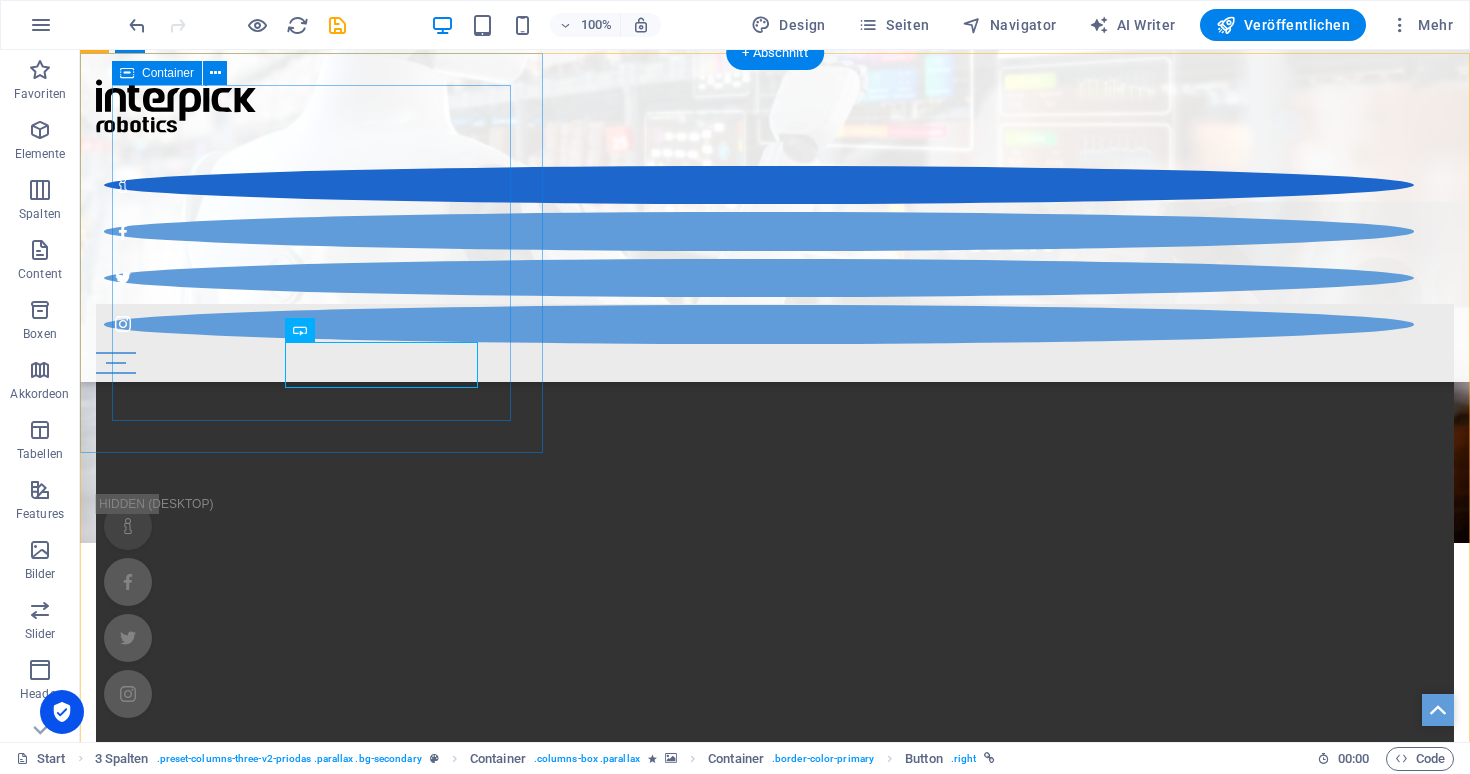 click on "SAY HELLO Learn more" at bounding box center (775, 2404) 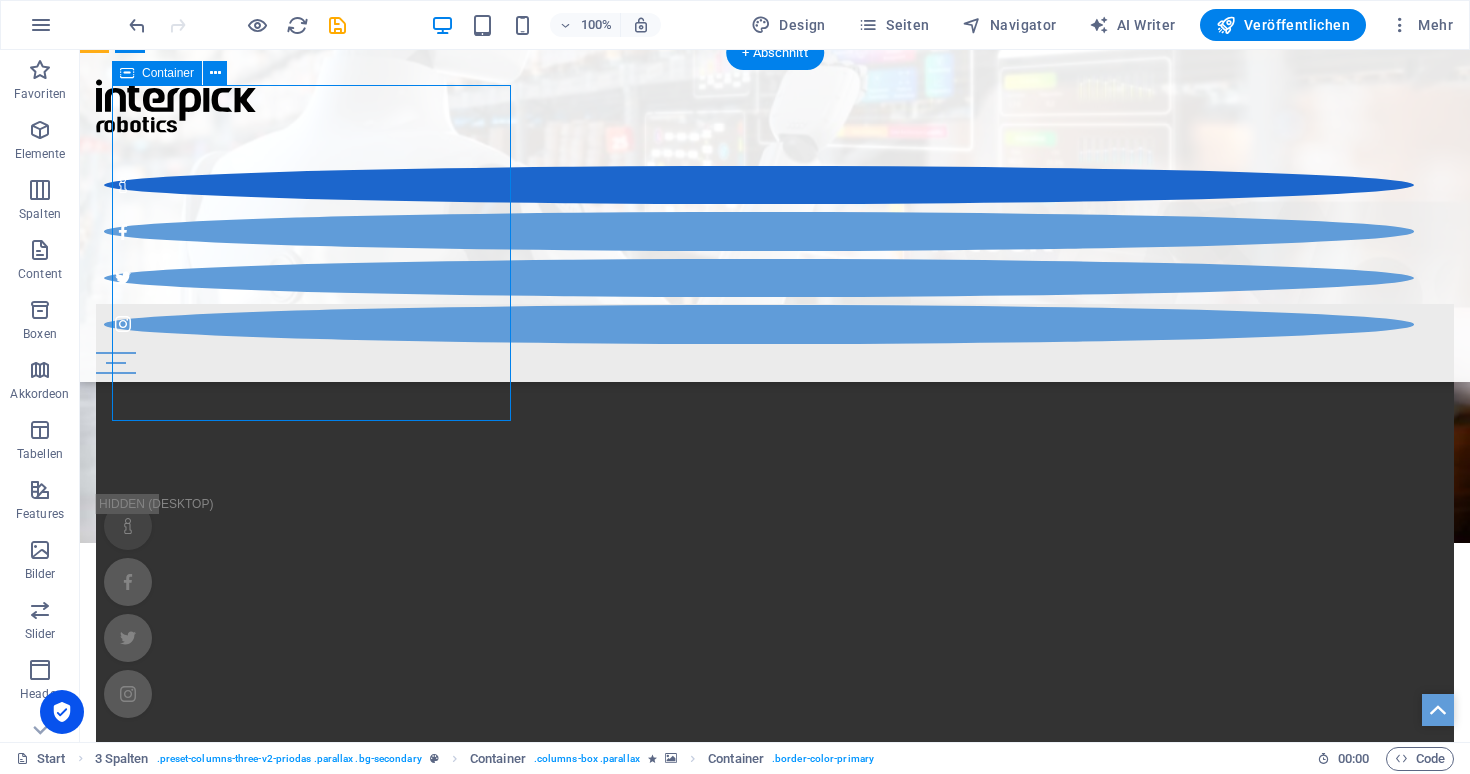 click on "SAY HELLO Learn more" at bounding box center (775, 2404) 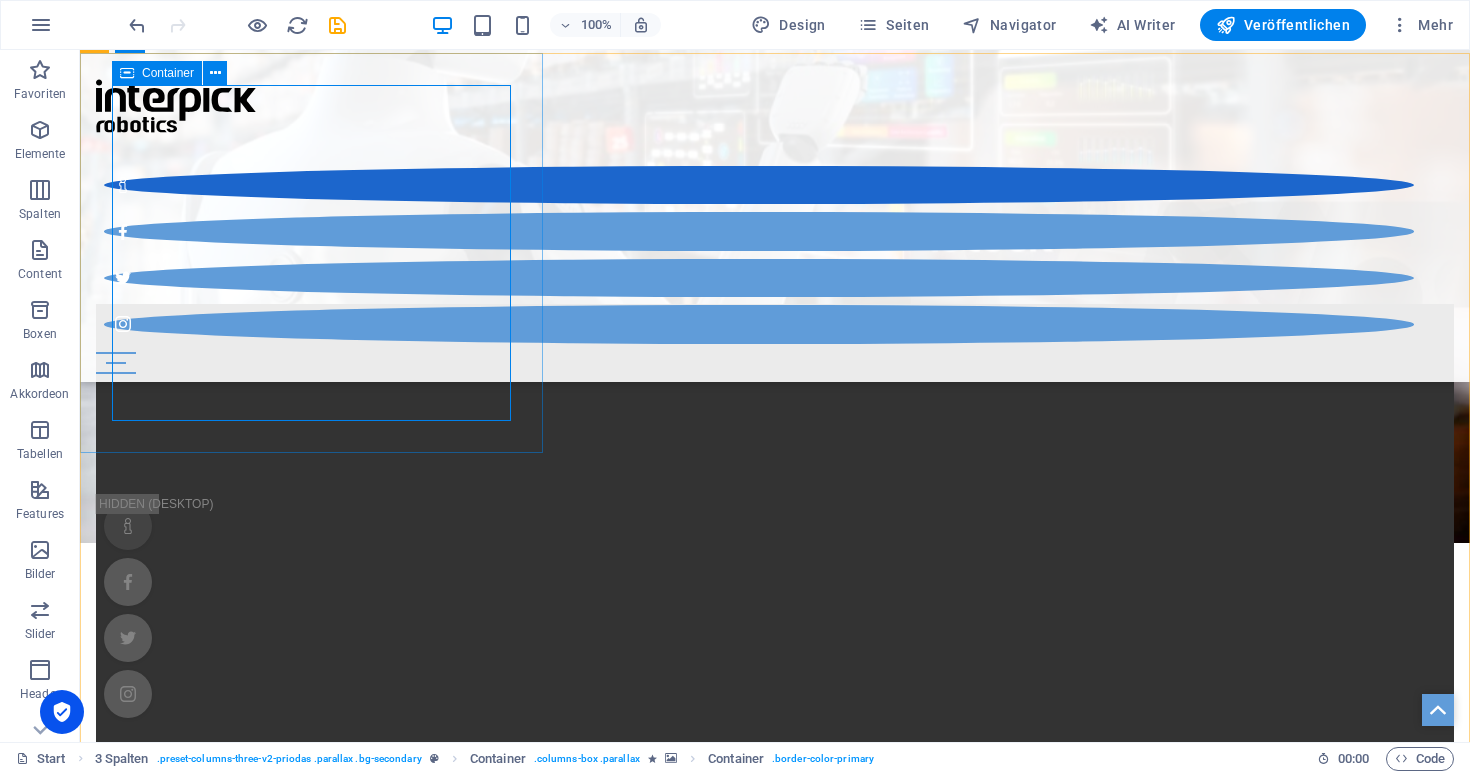 click at bounding box center (127, 73) 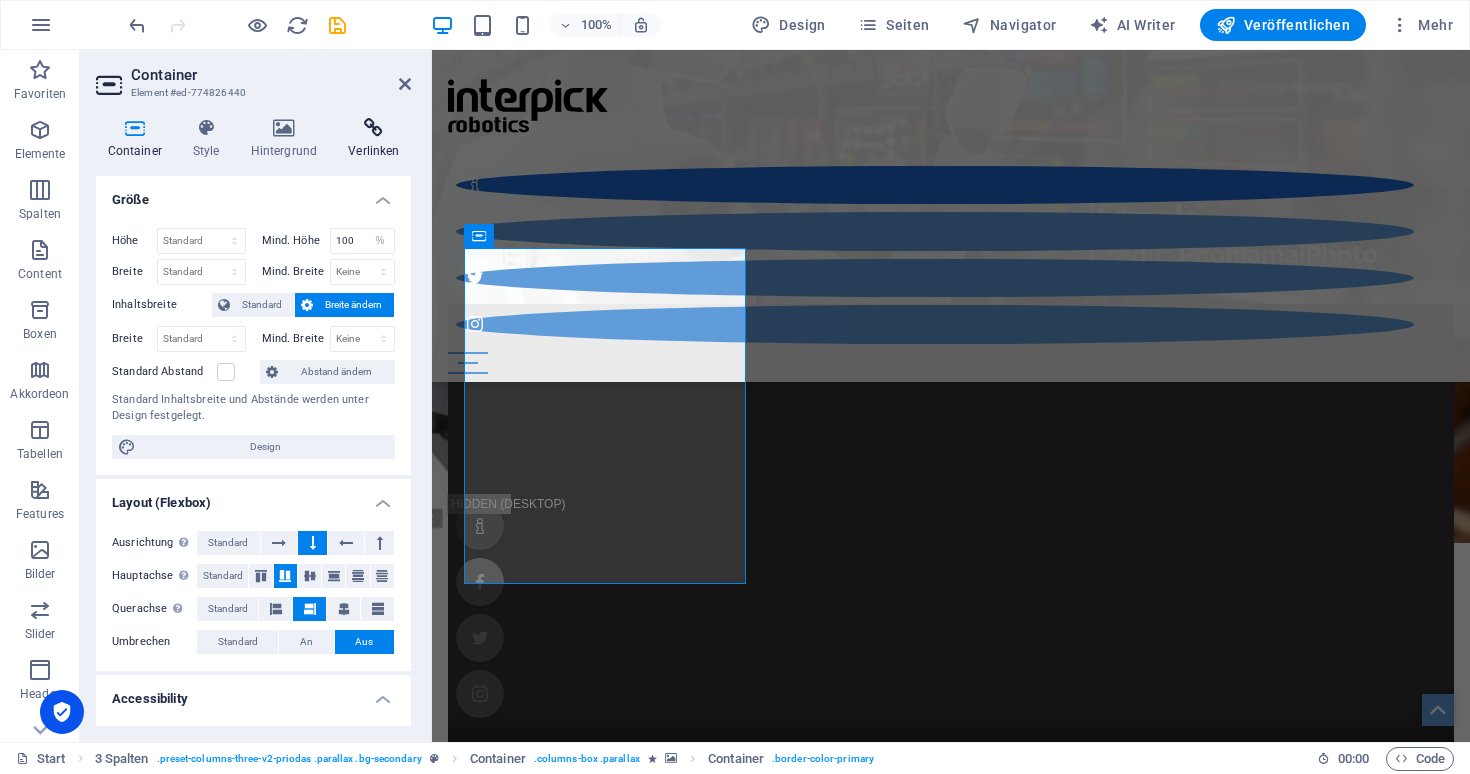 click at bounding box center [374, 128] 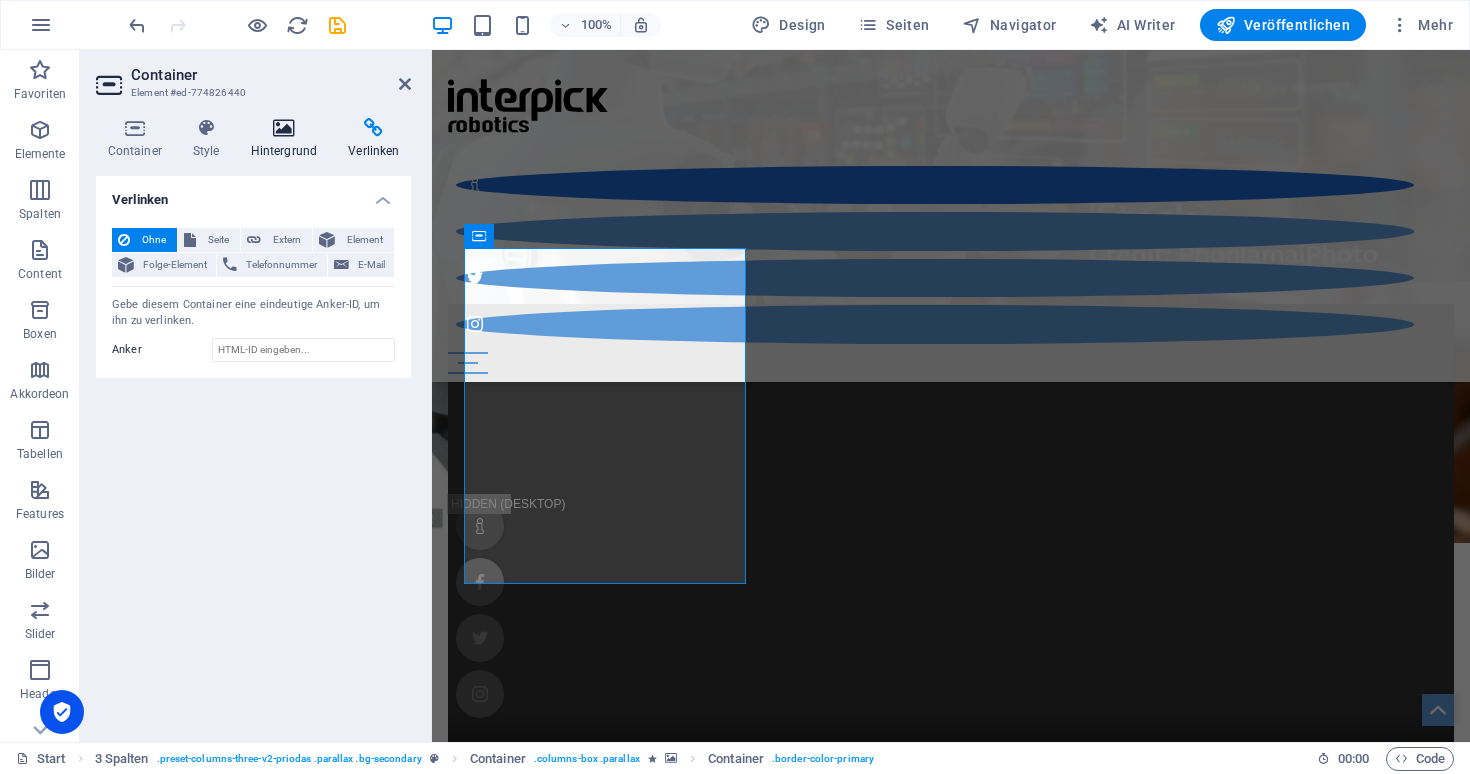 click on "Hintergrund" at bounding box center [288, 139] 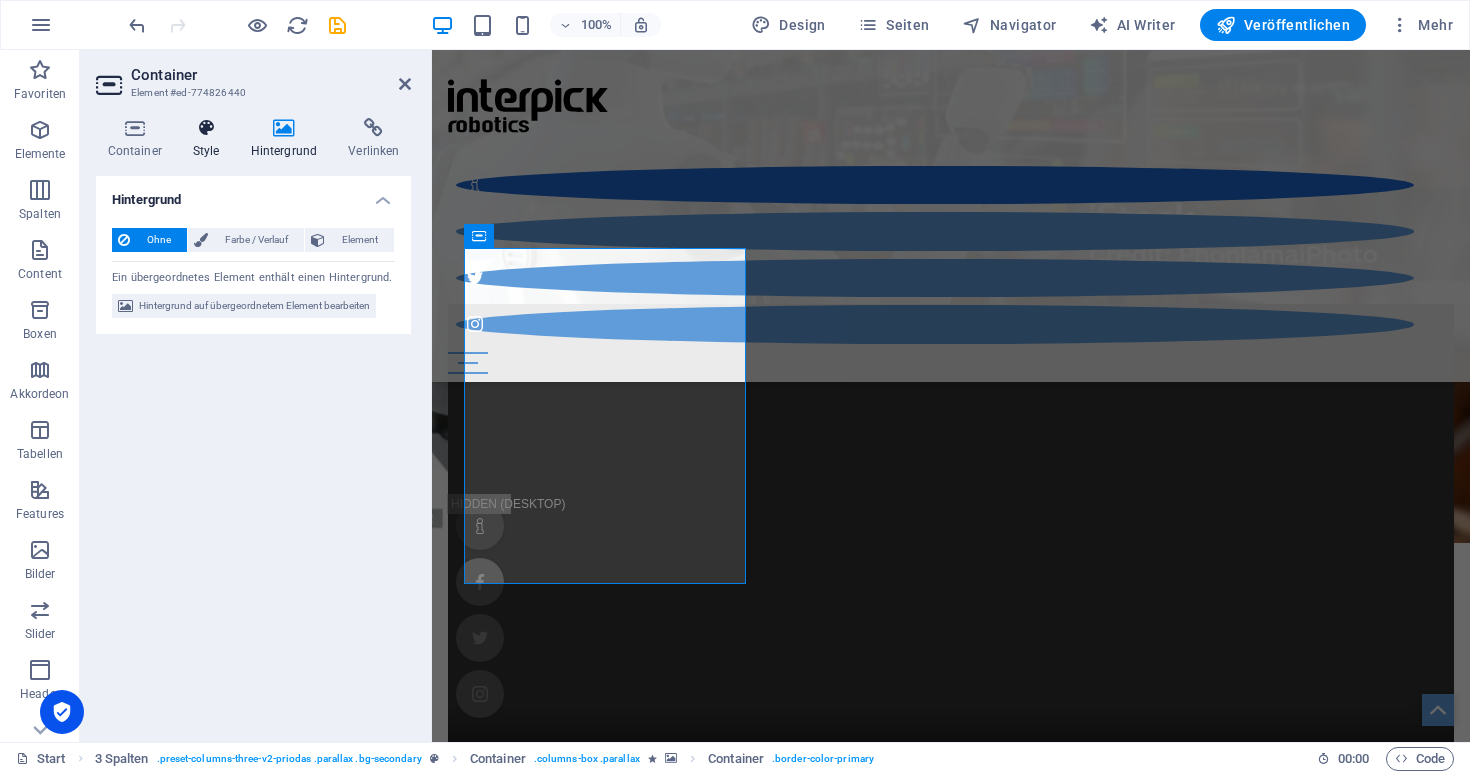 click on "Style" at bounding box center [210, 139] 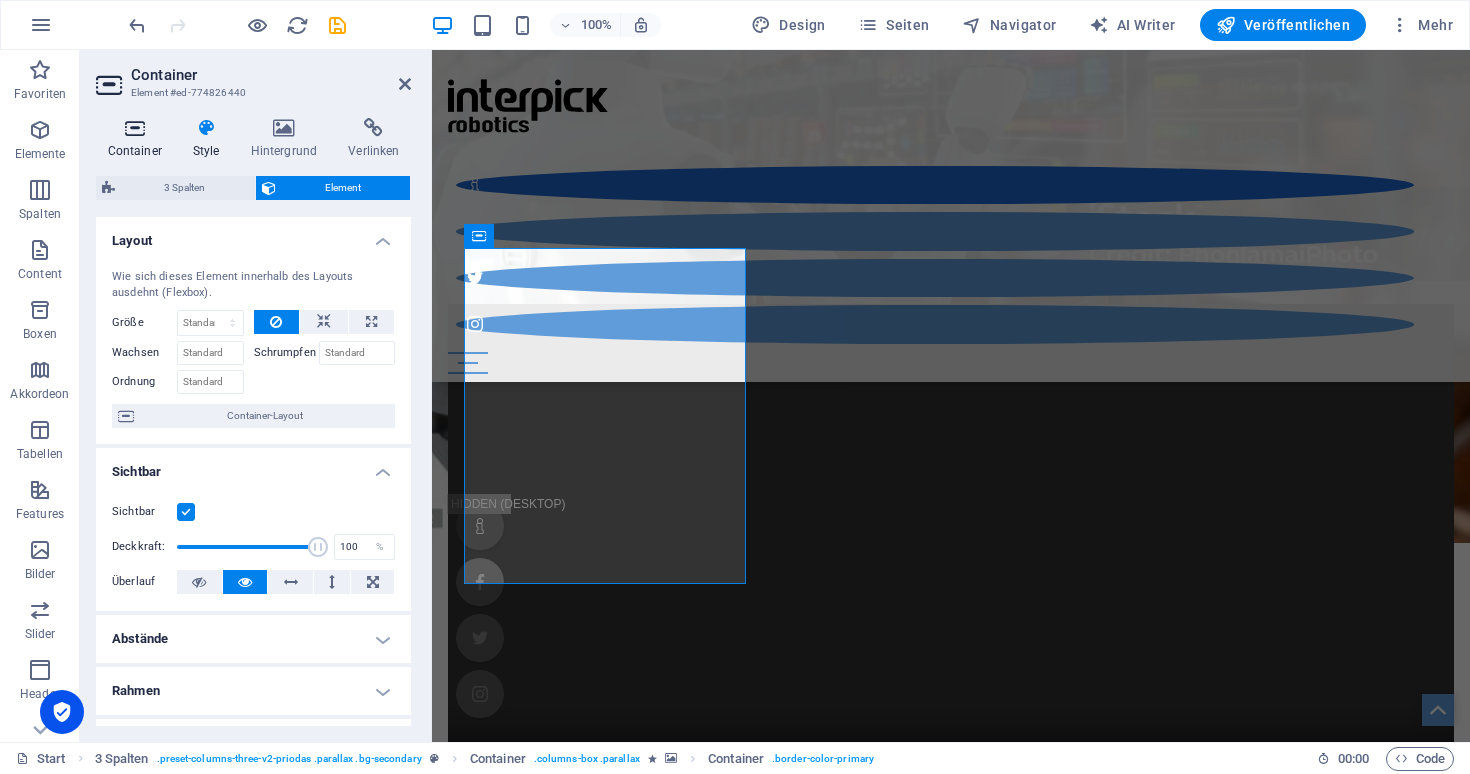 click at bounding box center (134, 128) 